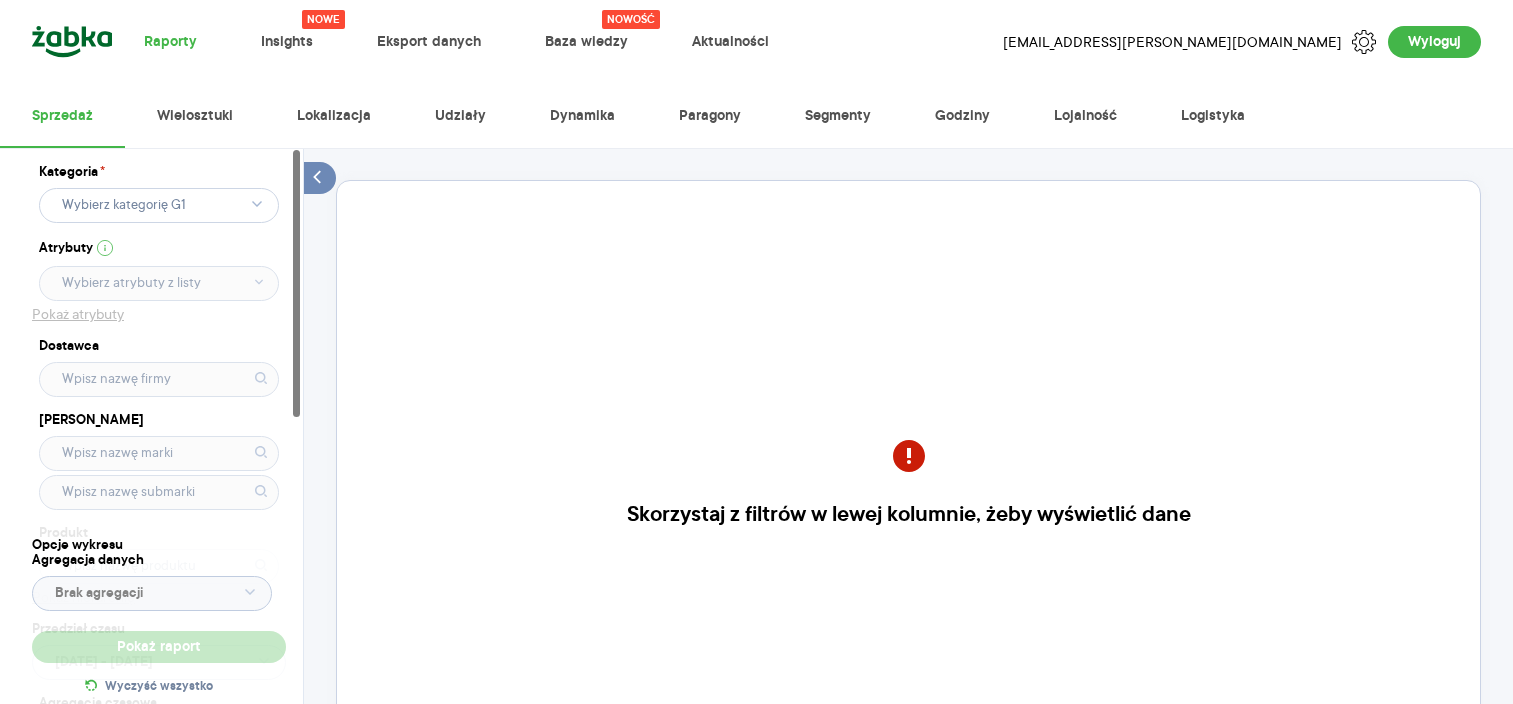 scroll, scrollTop: 0, scrollLeft: 0, axis: both 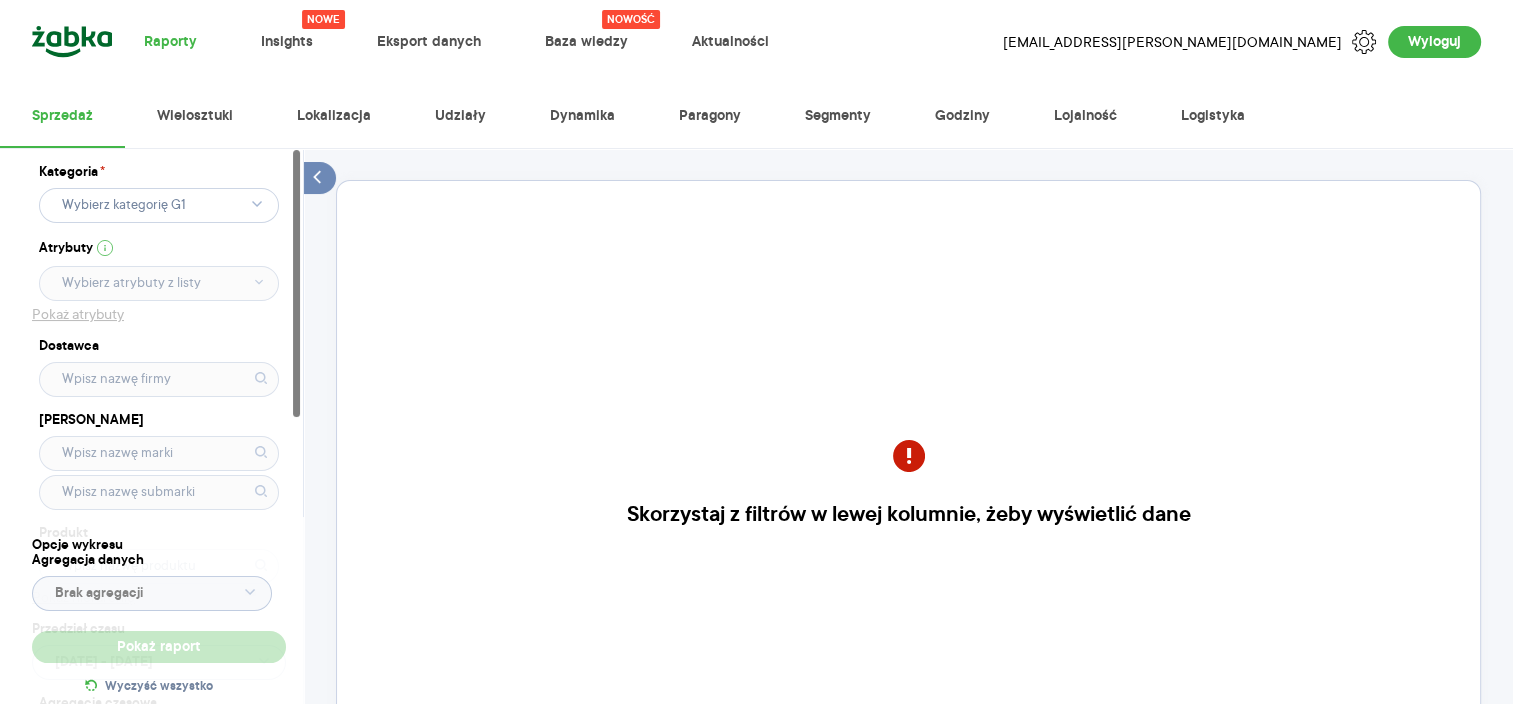 click 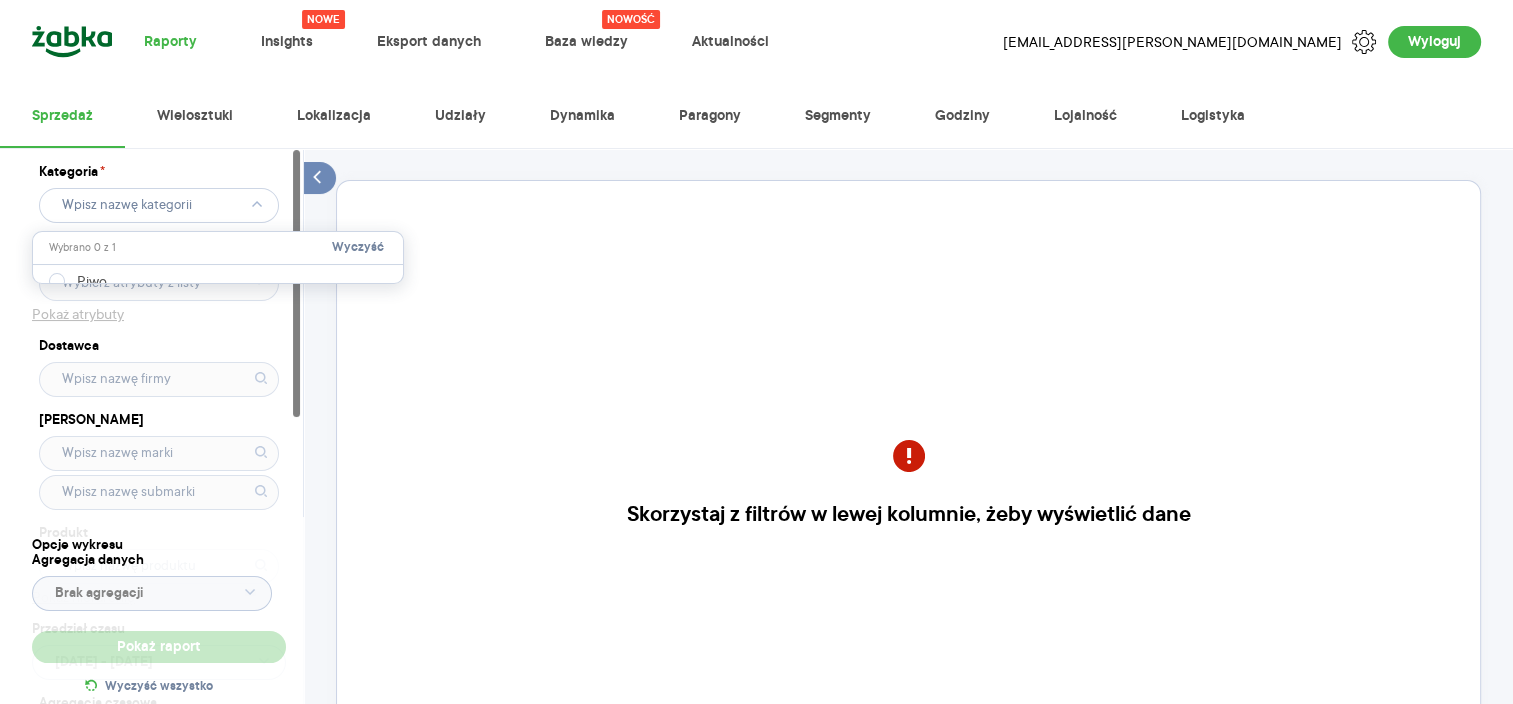 click at bounding box center (218, 275) 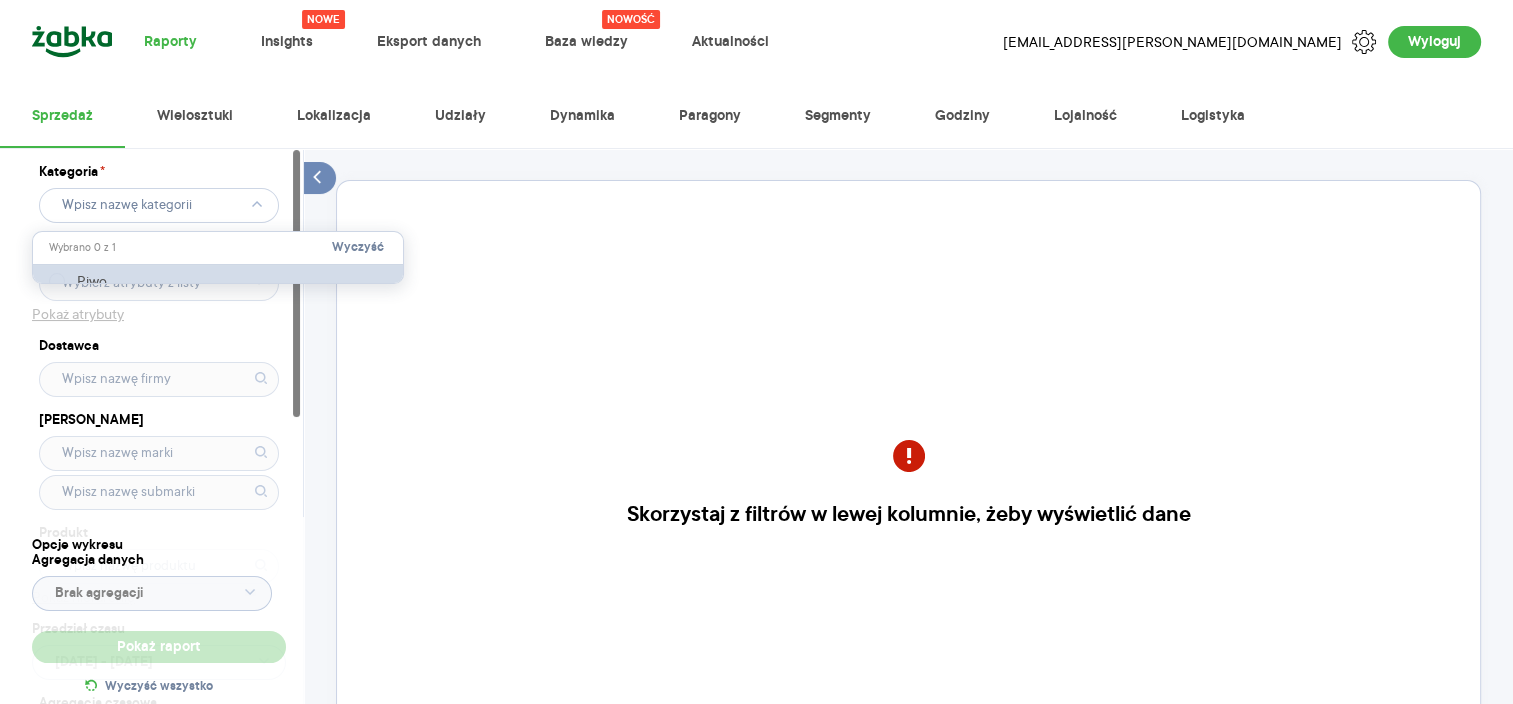 click on "Piwo" at bounding box center [219, 281] 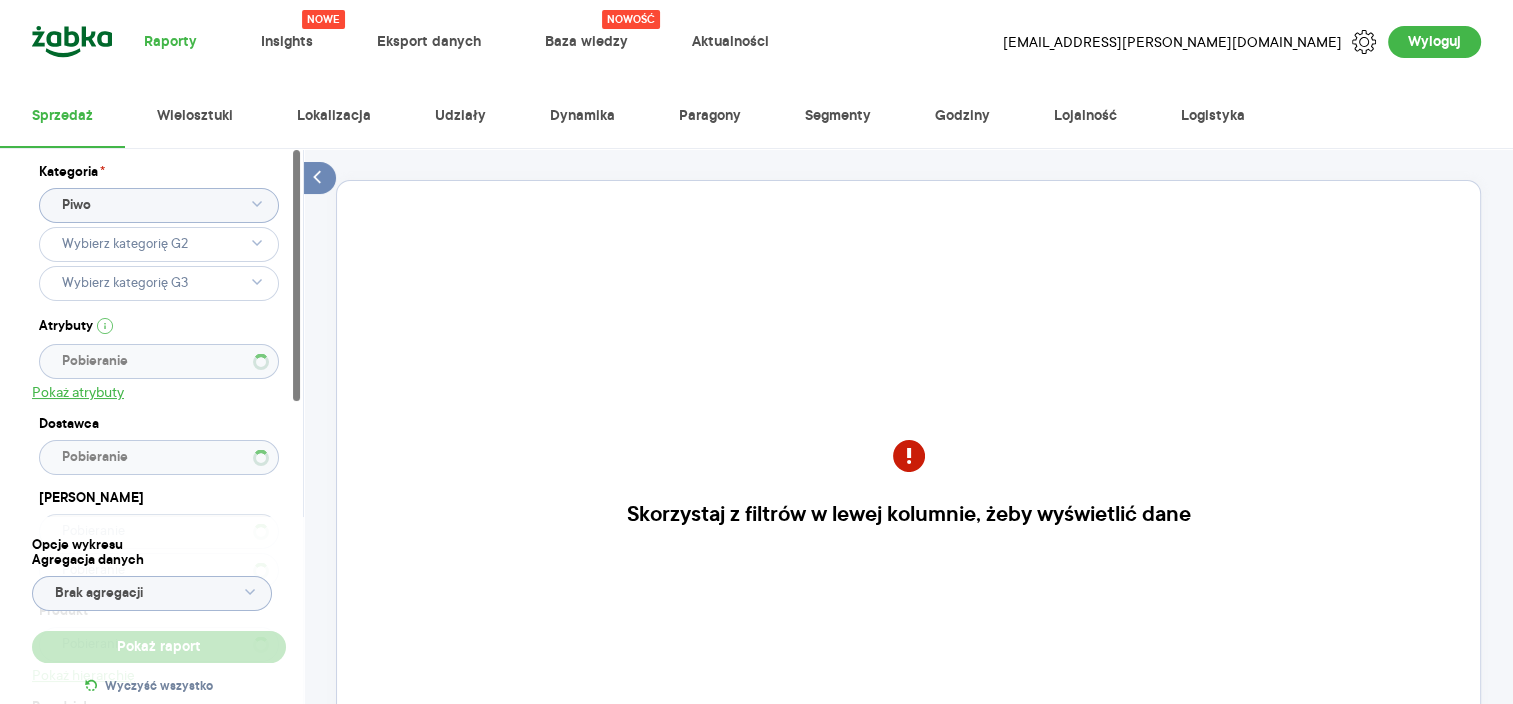 type 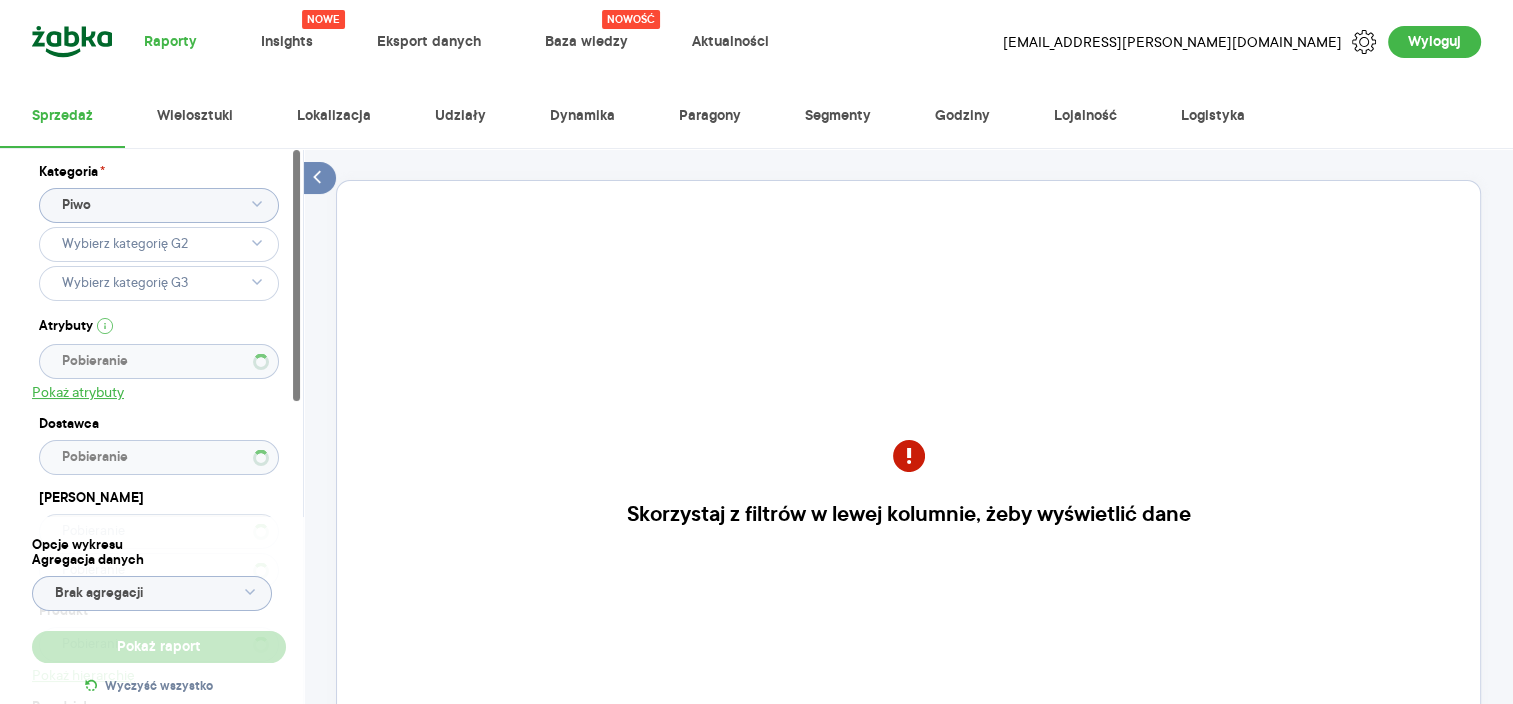 type 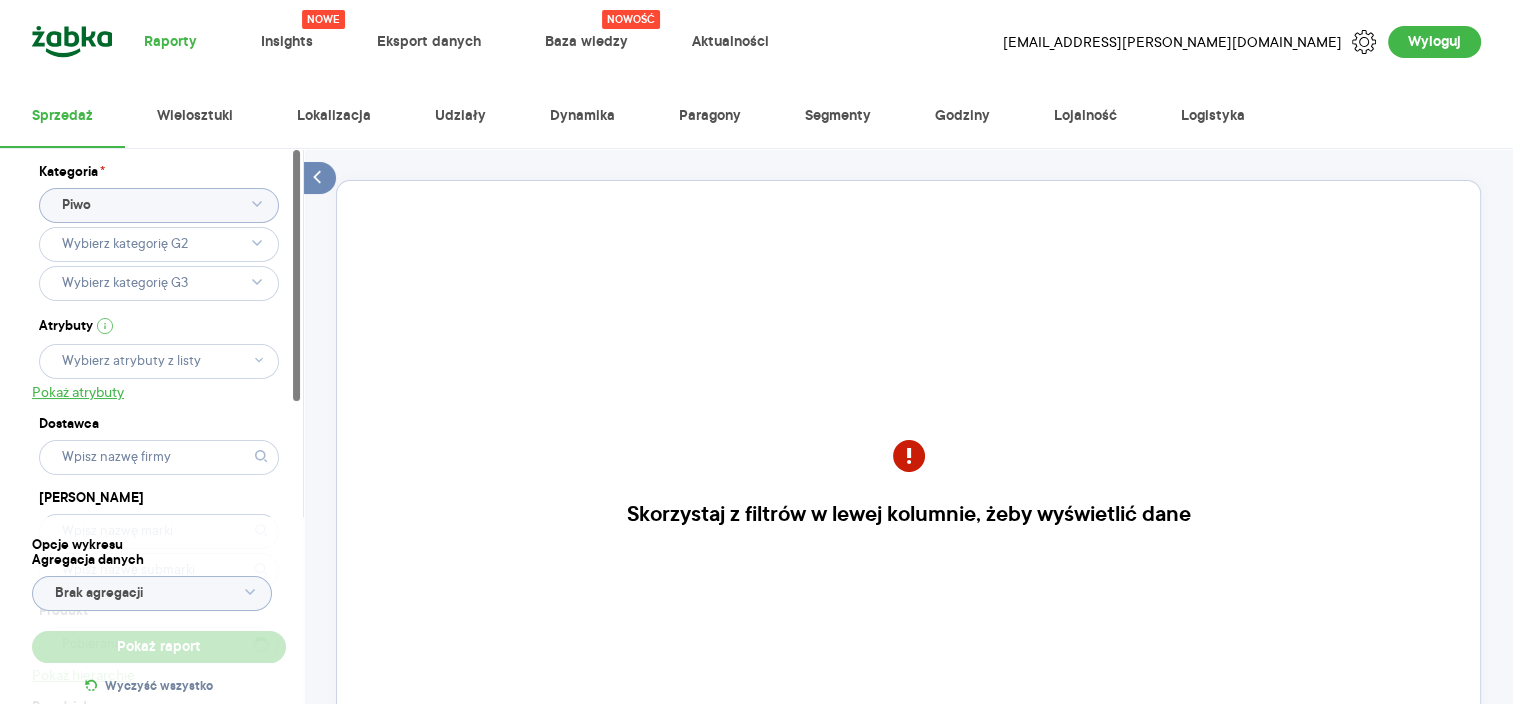 type 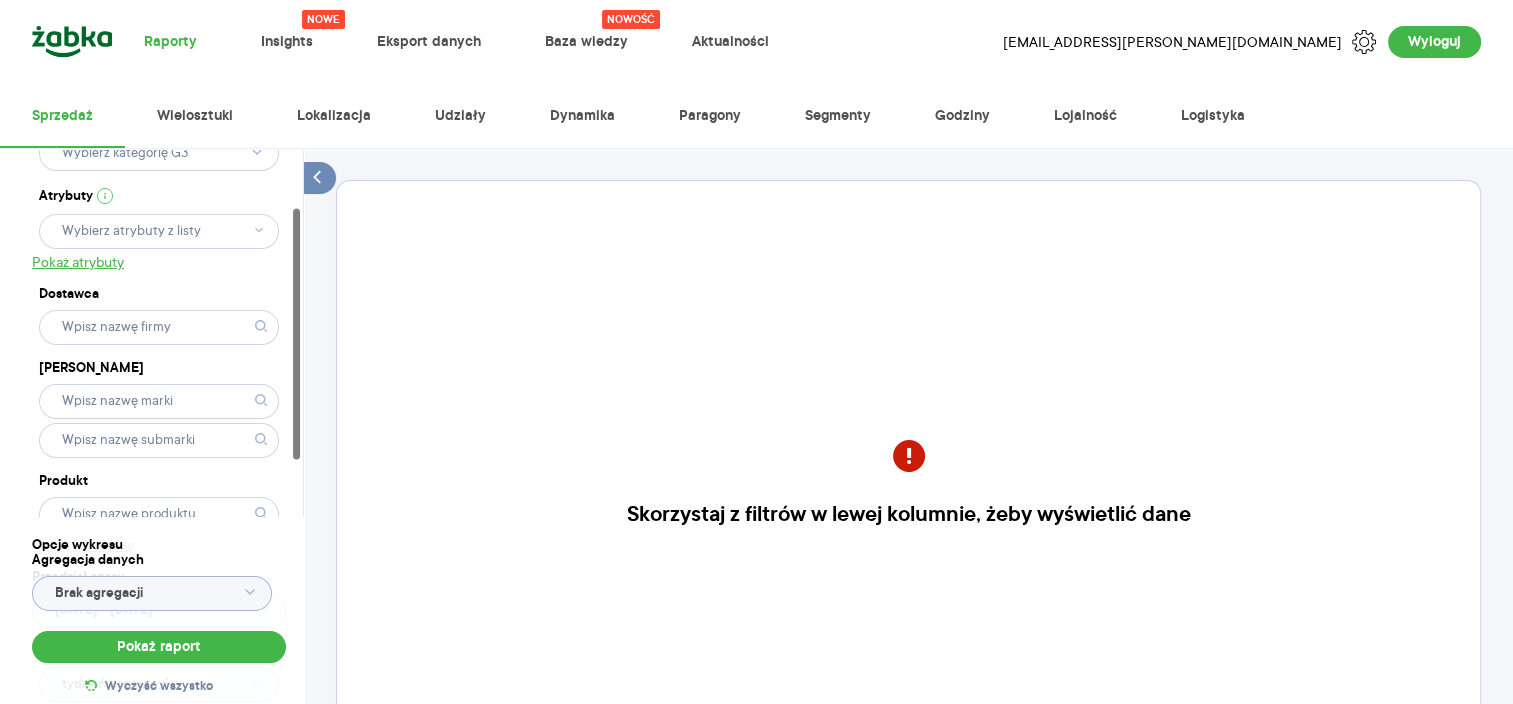 scroll, scrollTop: 0, scrollLeft: 0, axis: both 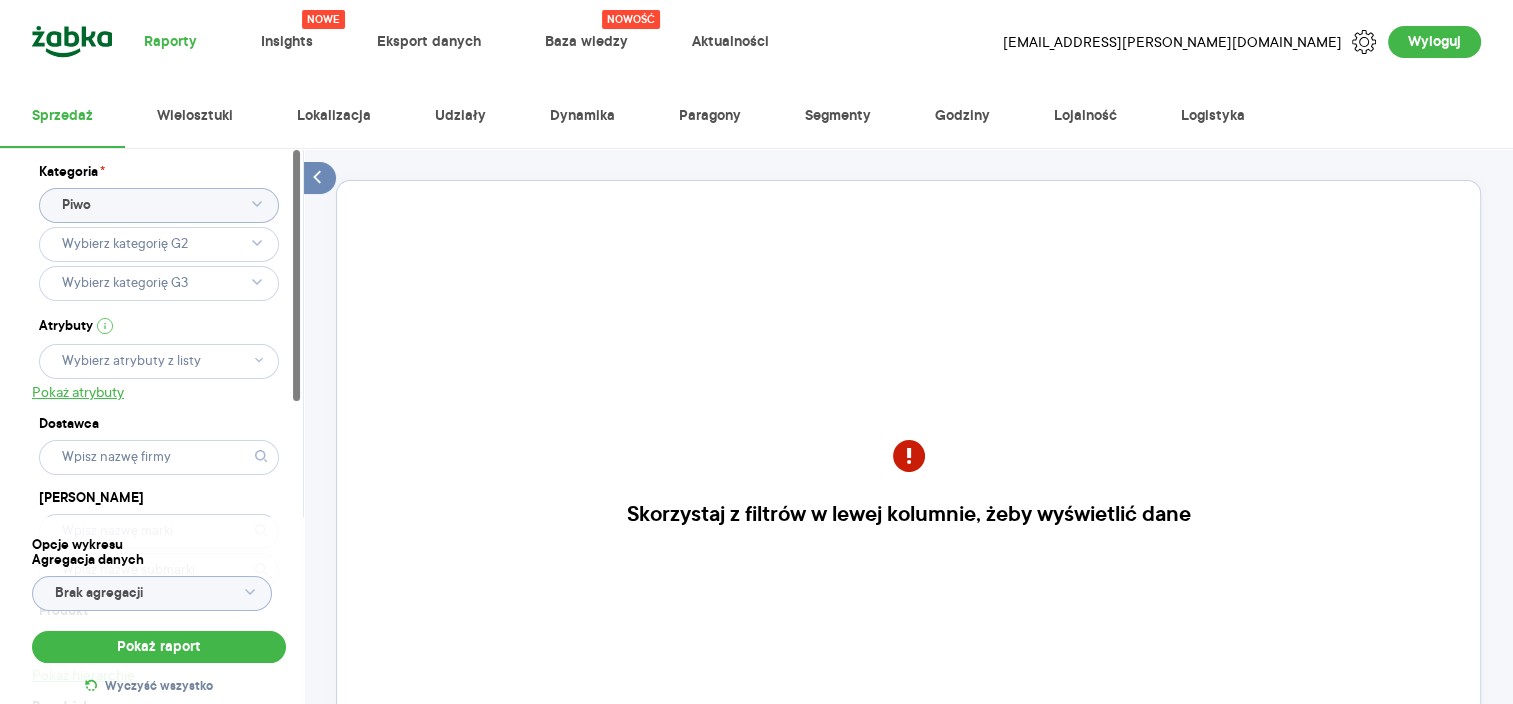 click 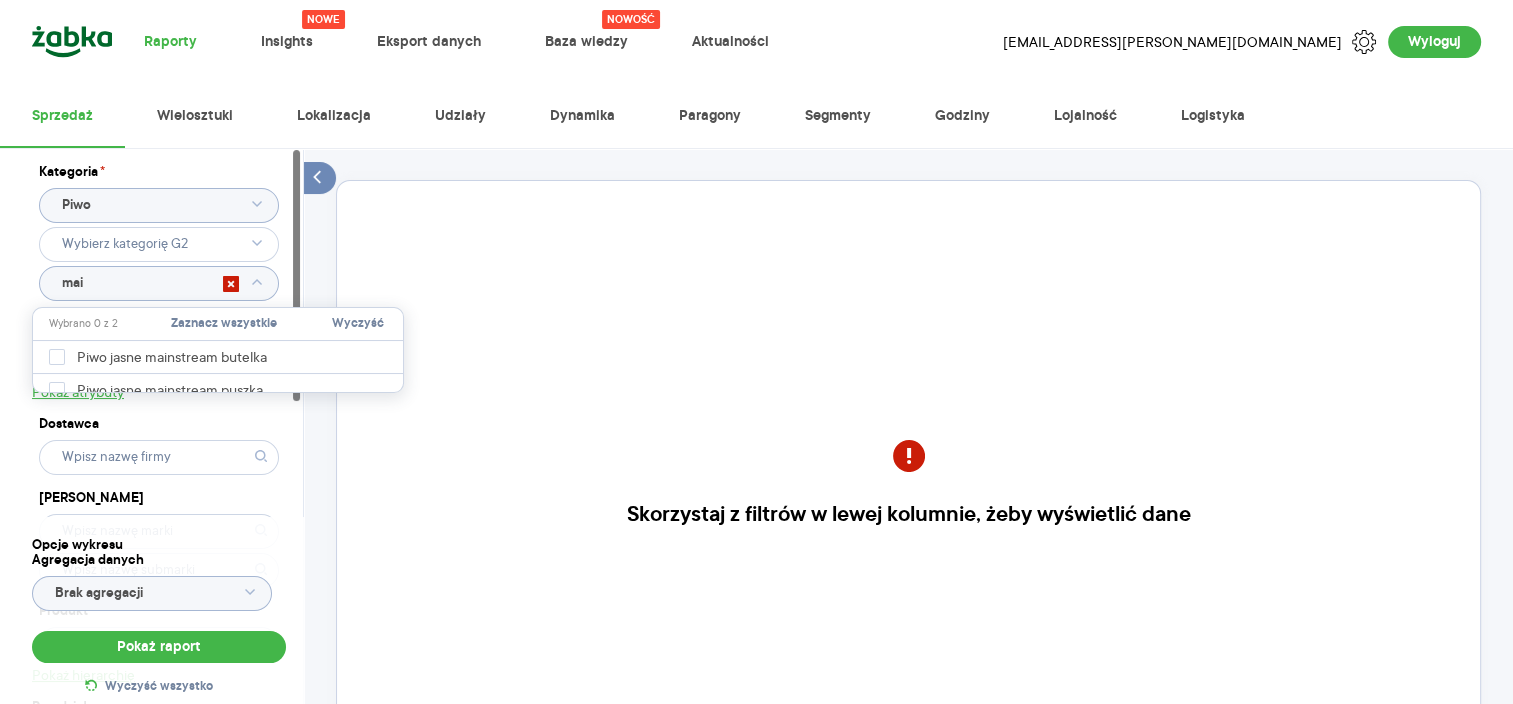 type on "main" 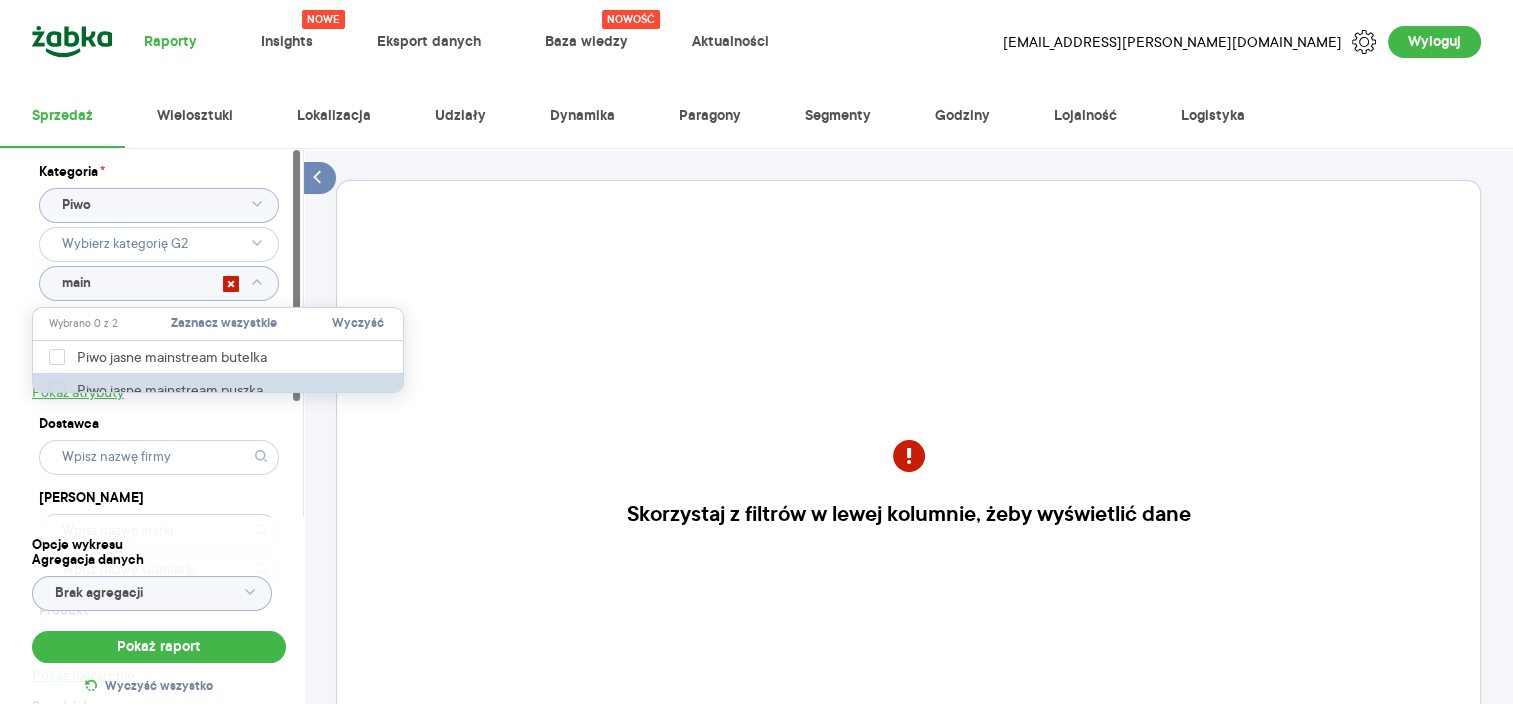 click on "Piwo jasne mainstream puszka" at bounding box center (219, 390) 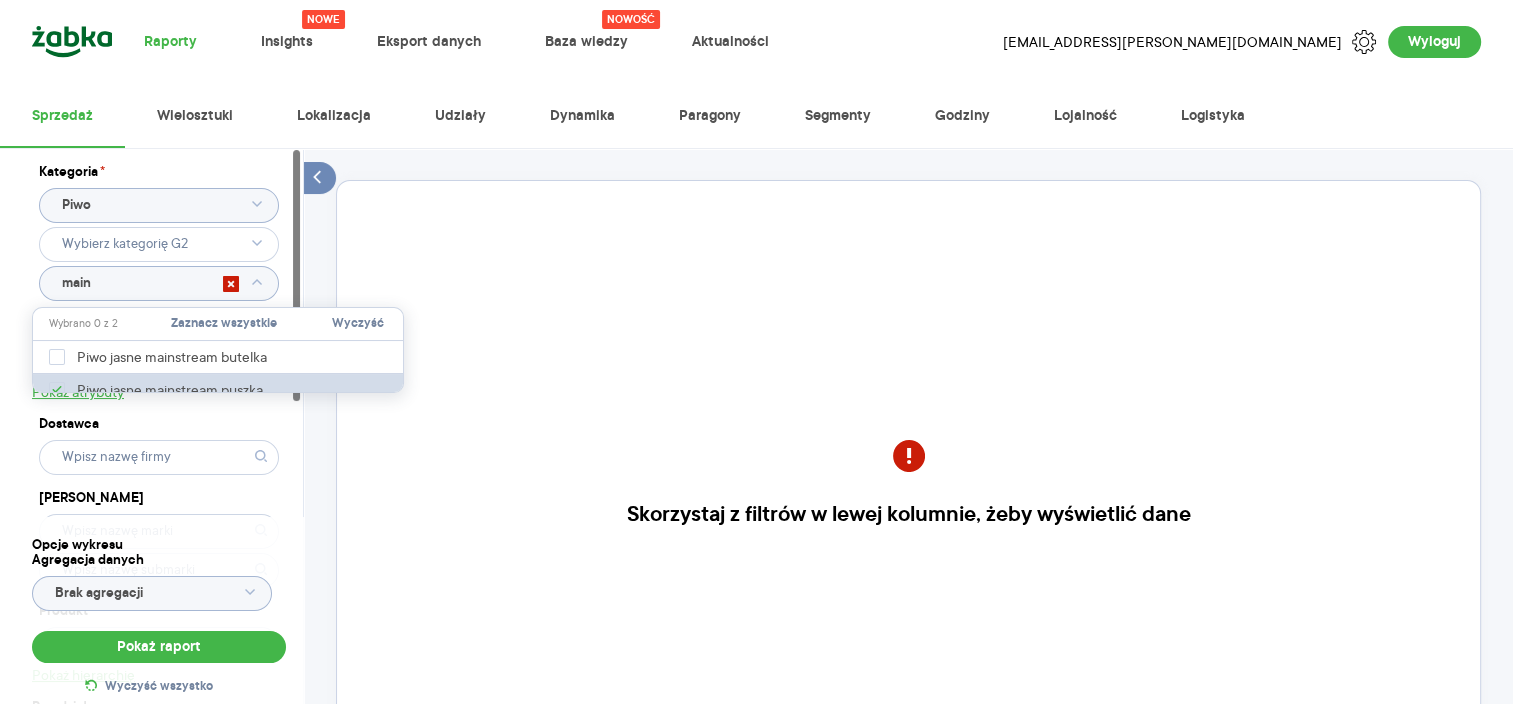 type on "Pobieranie" 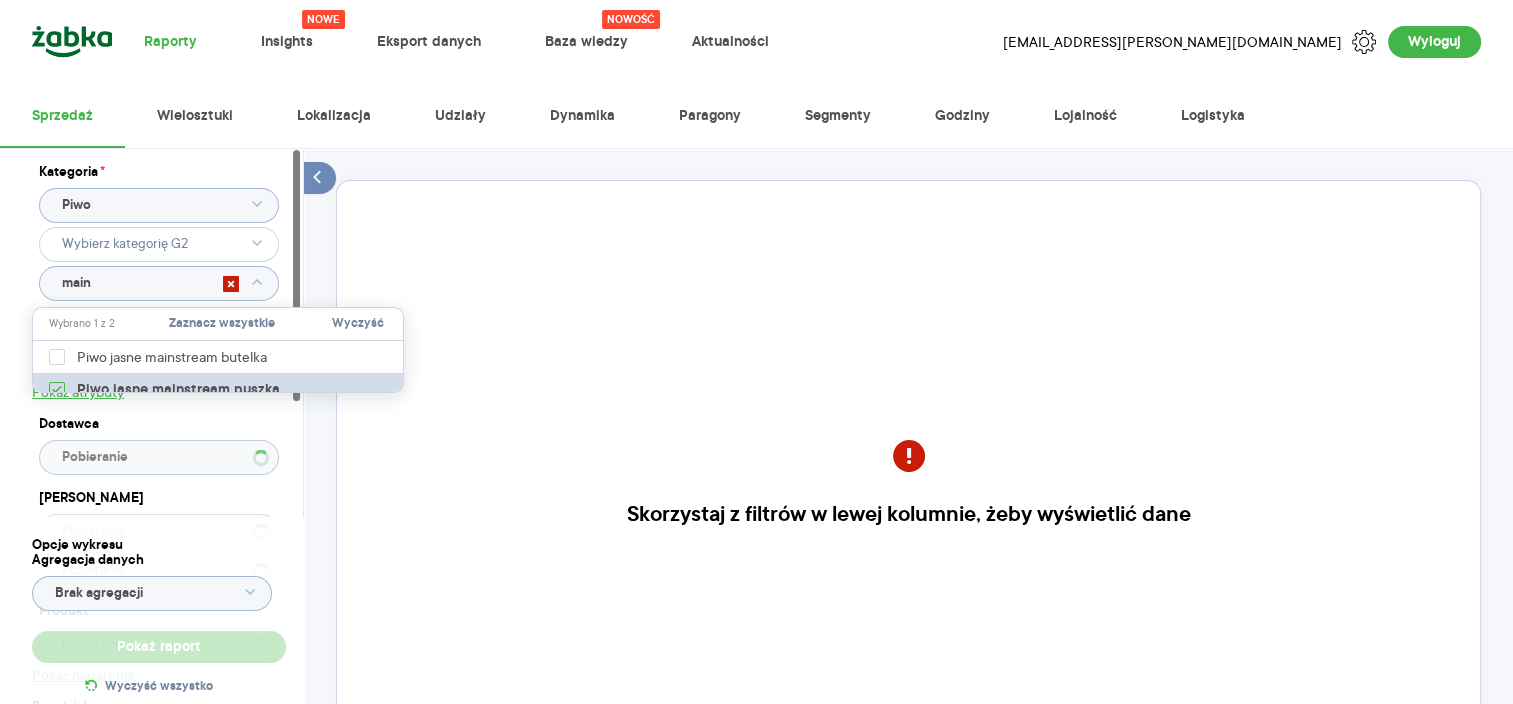 type 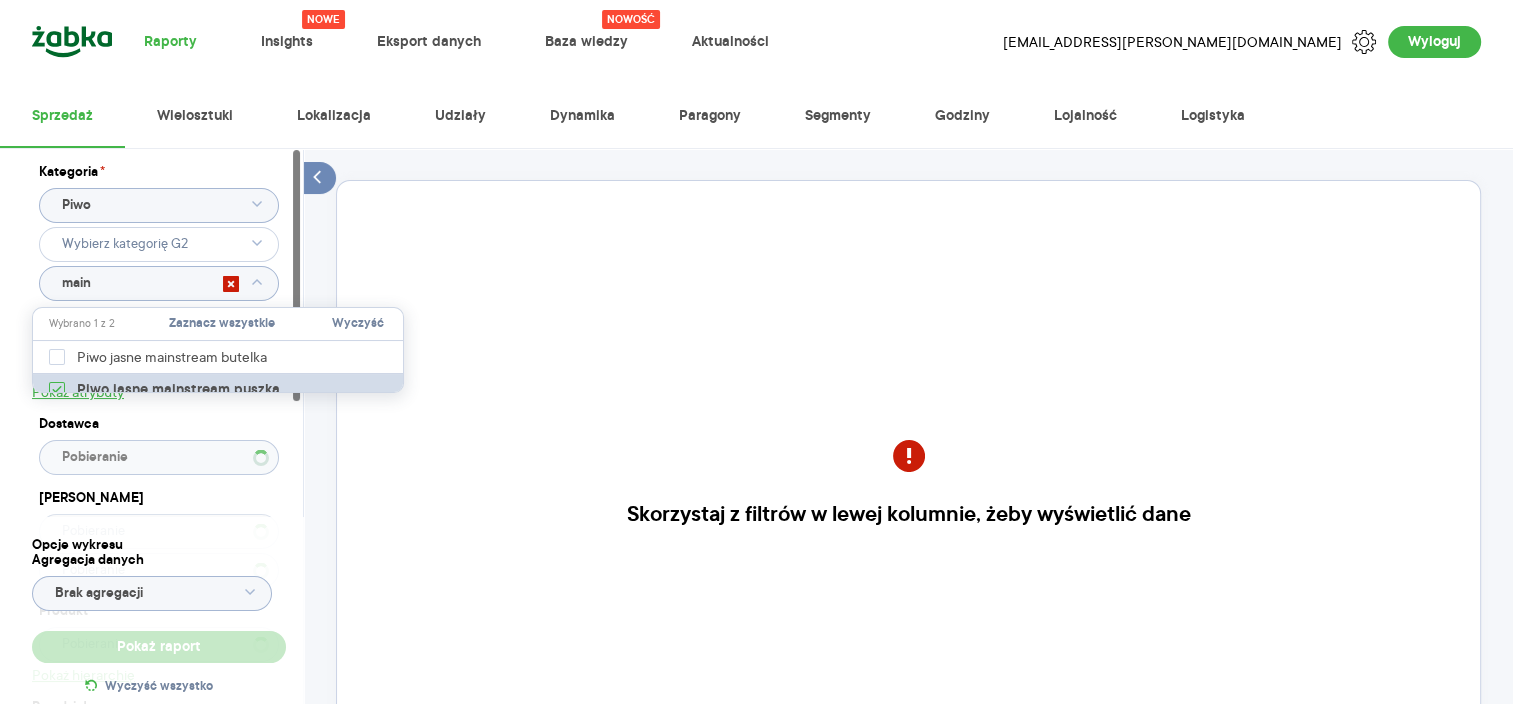 type 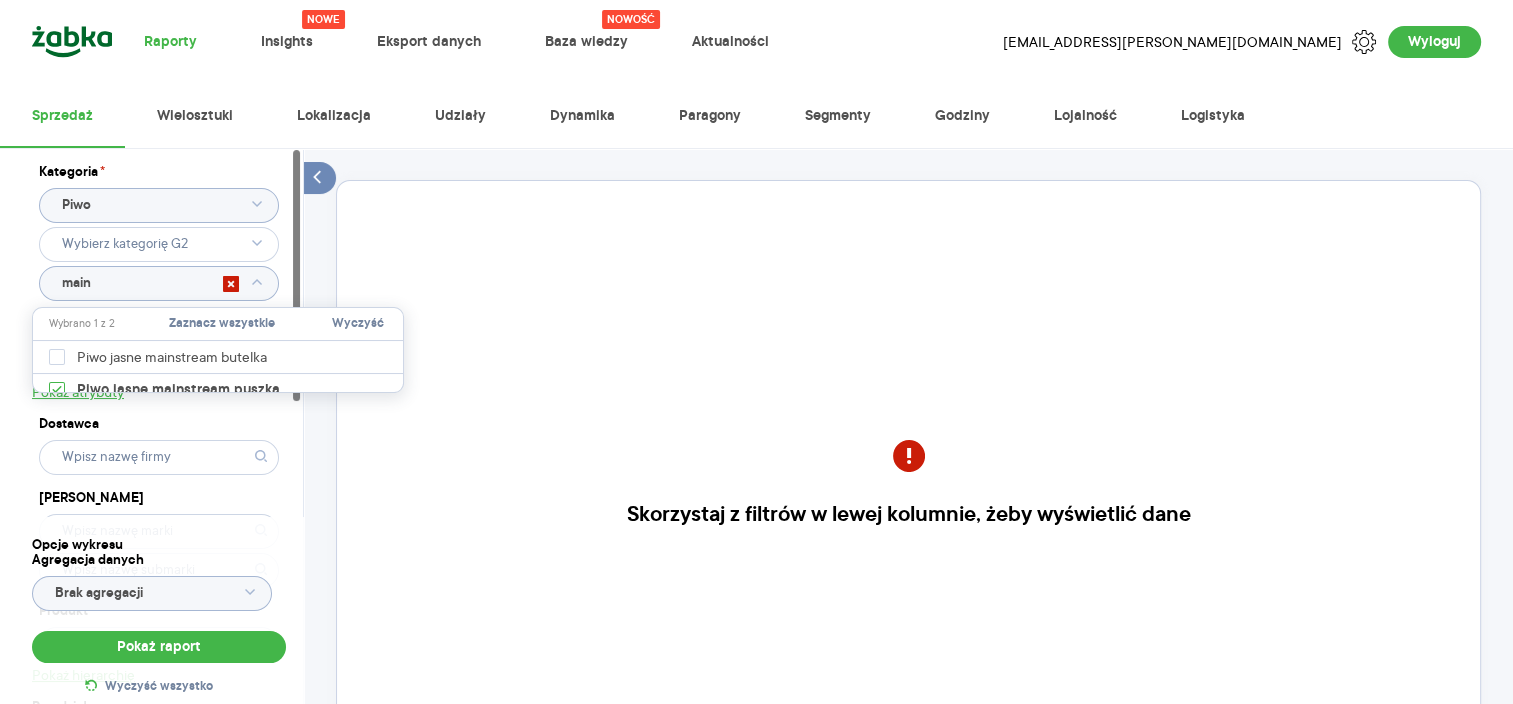 click on "Kategoria * Piwo main Atrybuty Pokaż atrybuty Dostawca Marka Produkt Pokaż hierarchię Przedział czasu [DATE] - [DATE] Agregacja czasowa tydzień promocyjny" at bounding box center [159, 500] 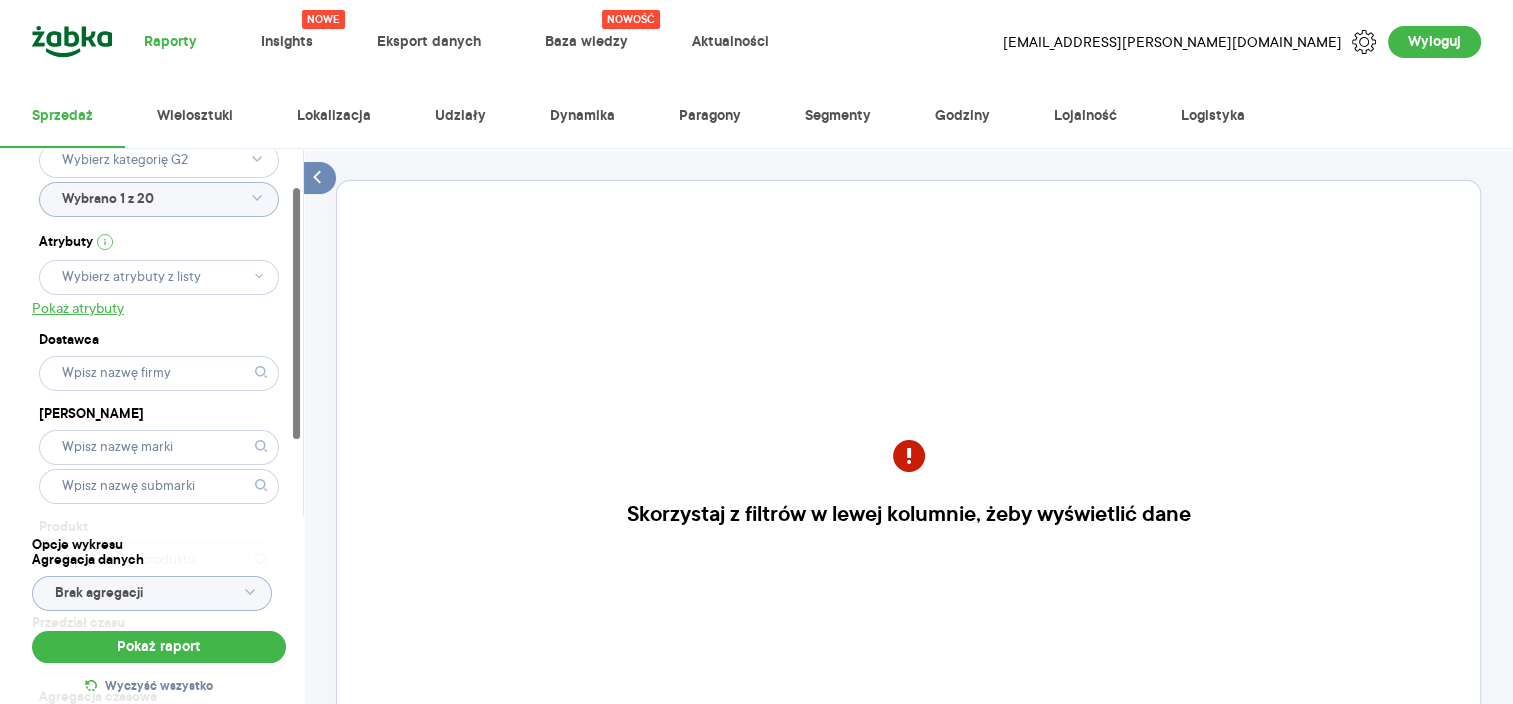 scroll, scrollTop: 84, scrollLeft: 0, axis: vertical 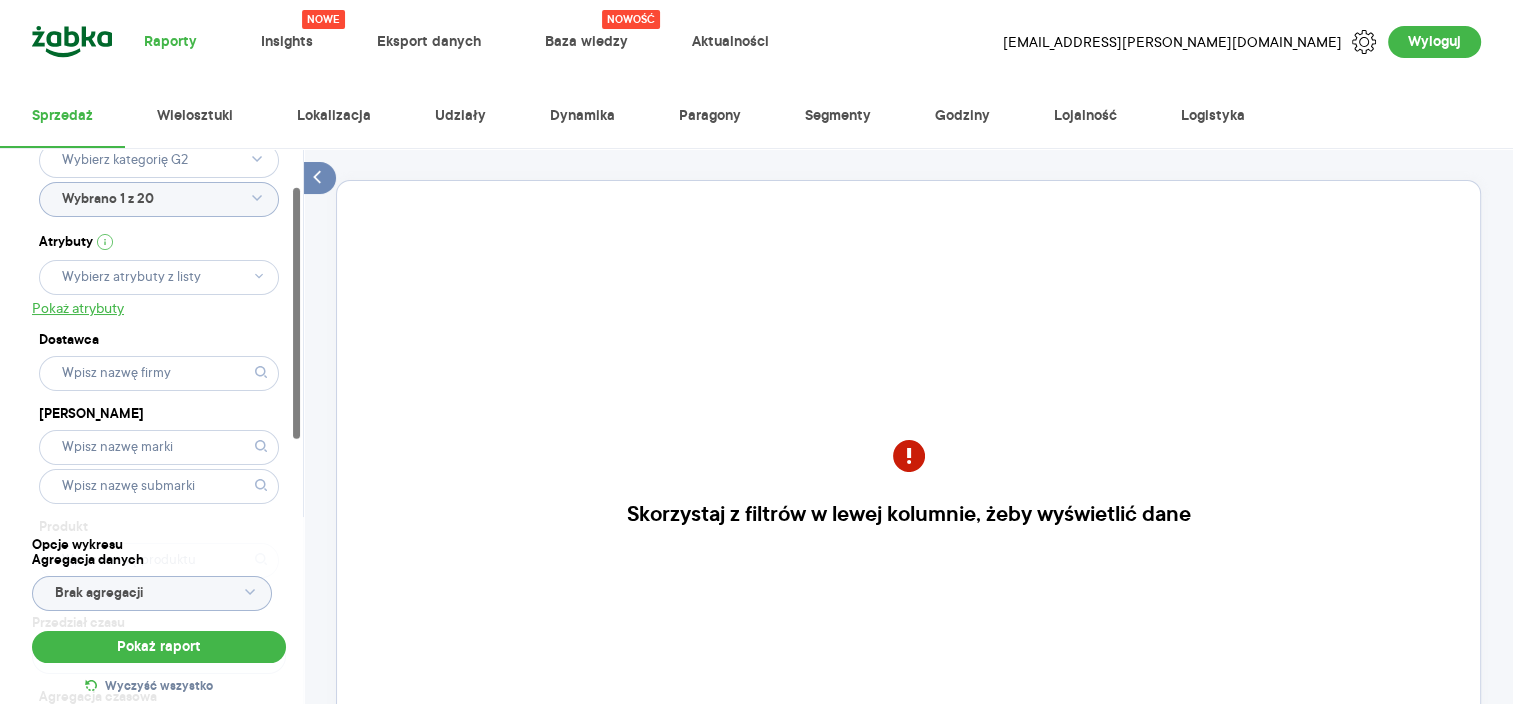 click on "Wybrano 1 z 20" 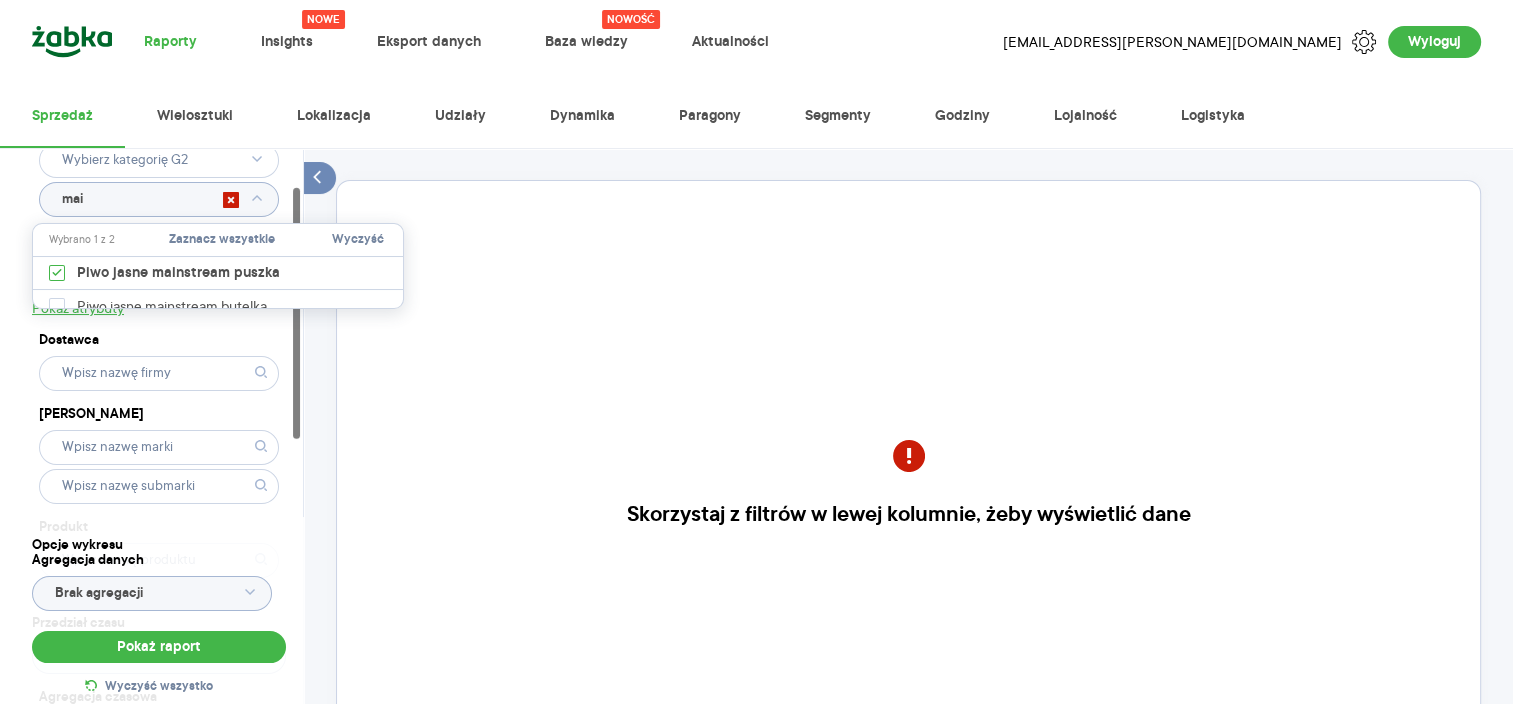 type on "main" 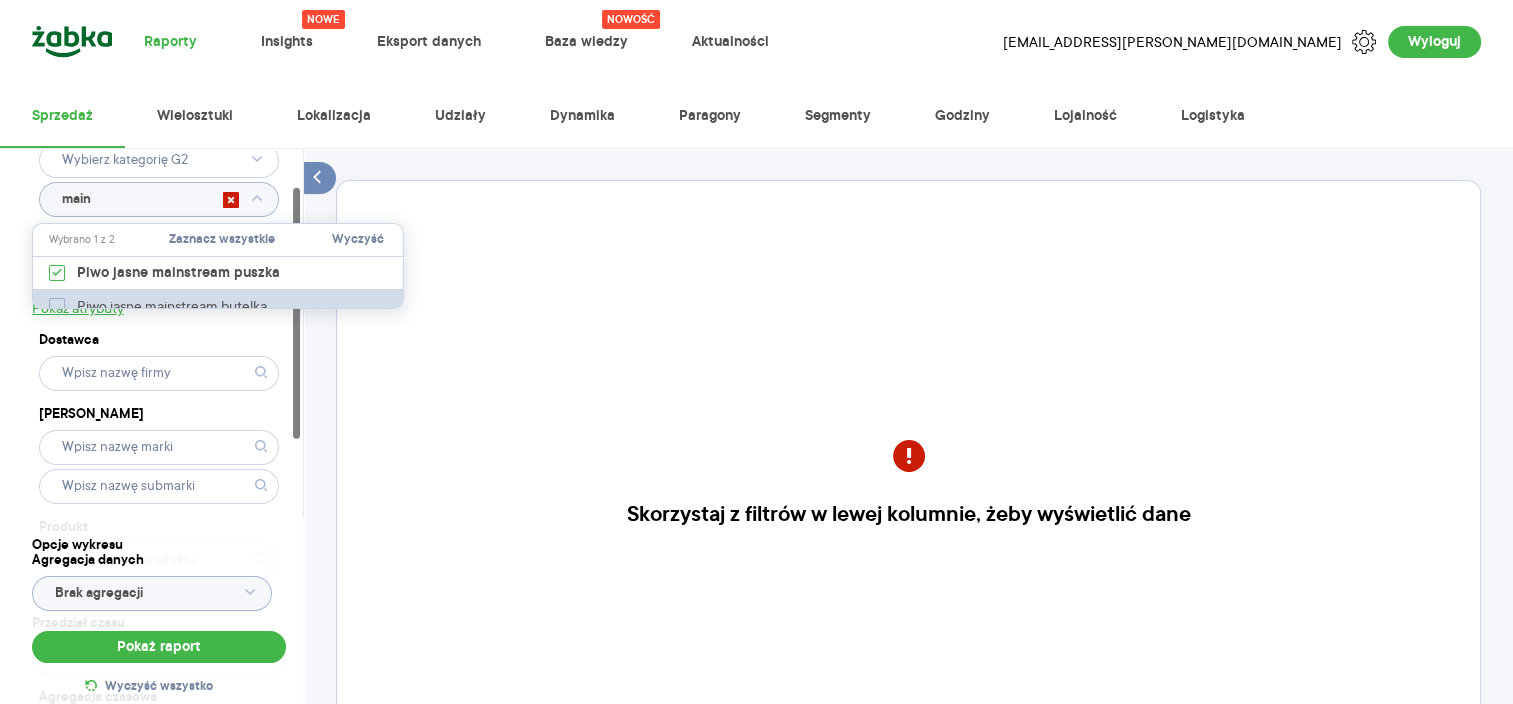 click on "Piwo jasne mainstream butelka" at bounding box center (180, 306) 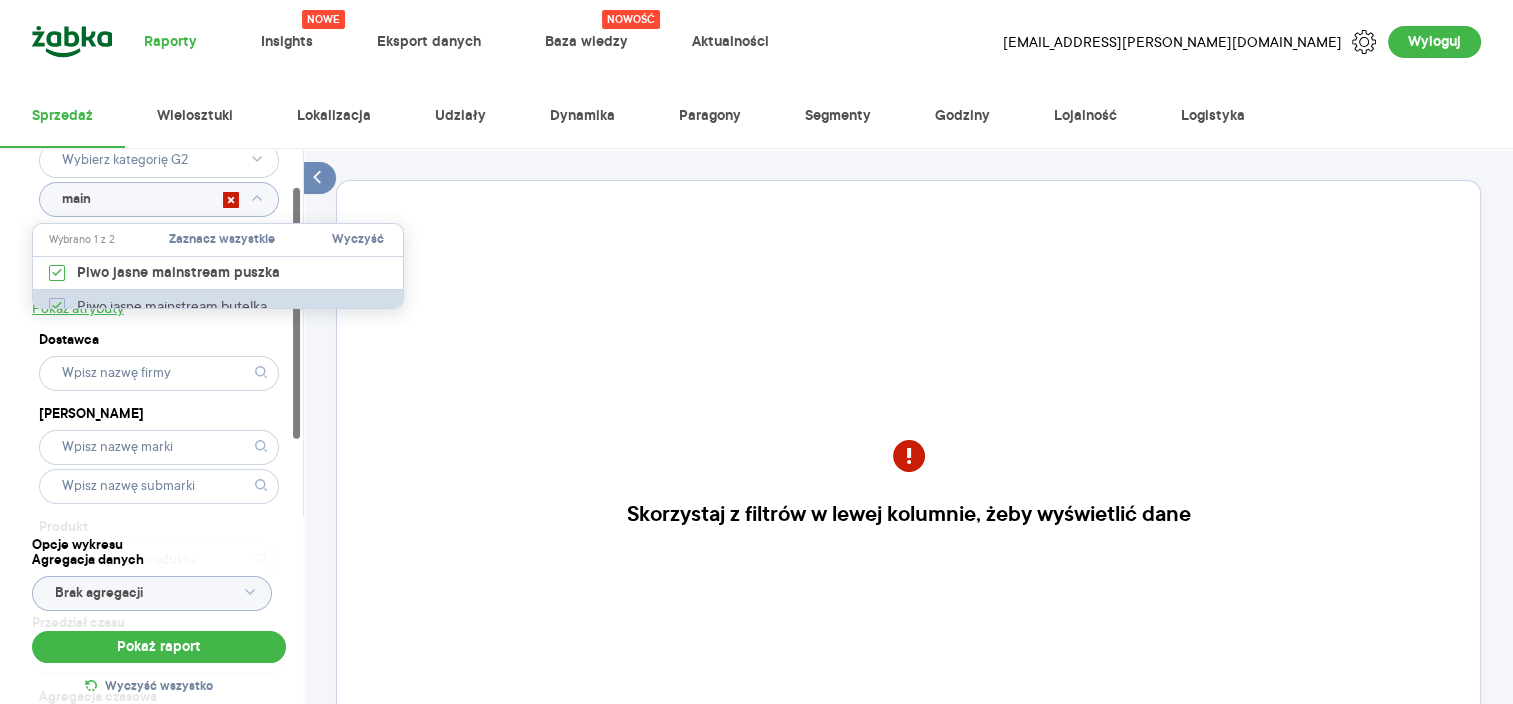 type on "Pobieranie" 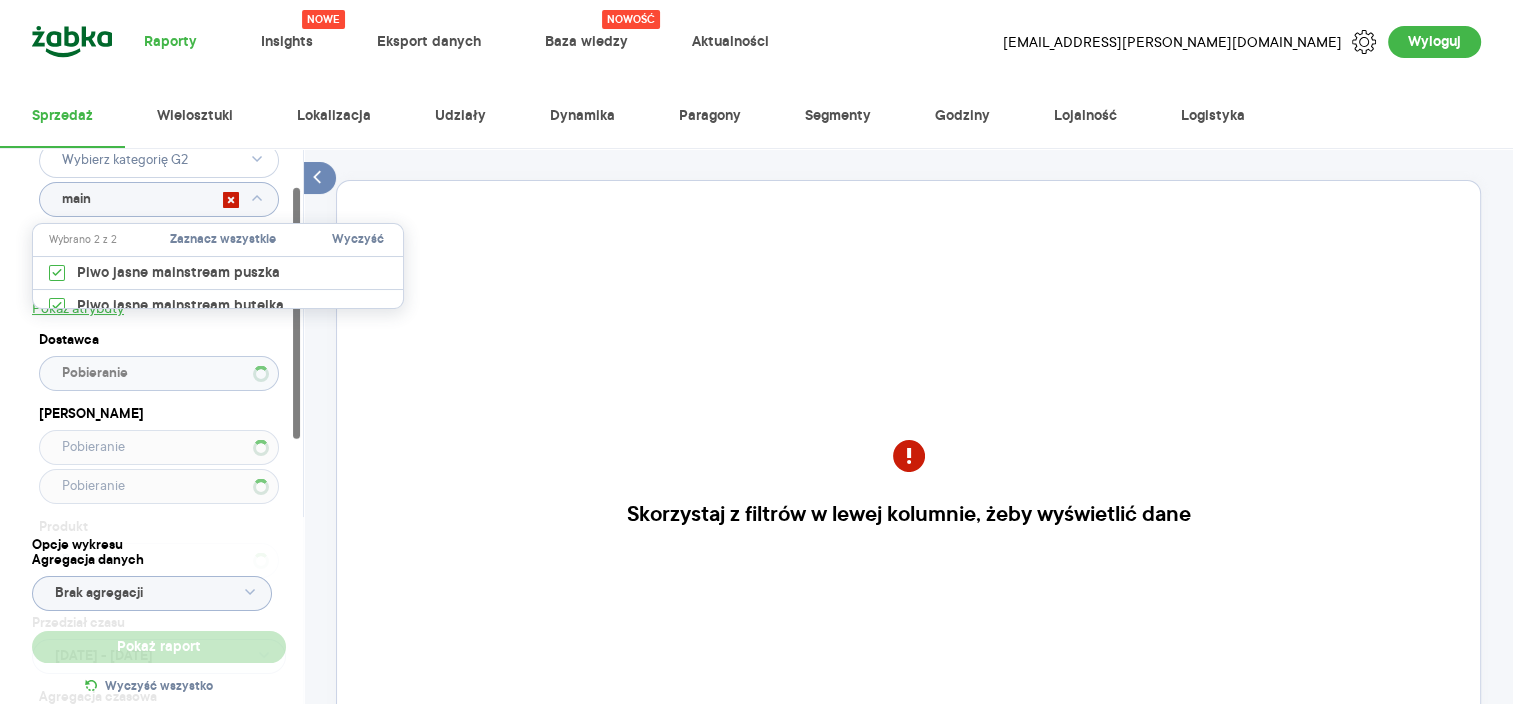 type 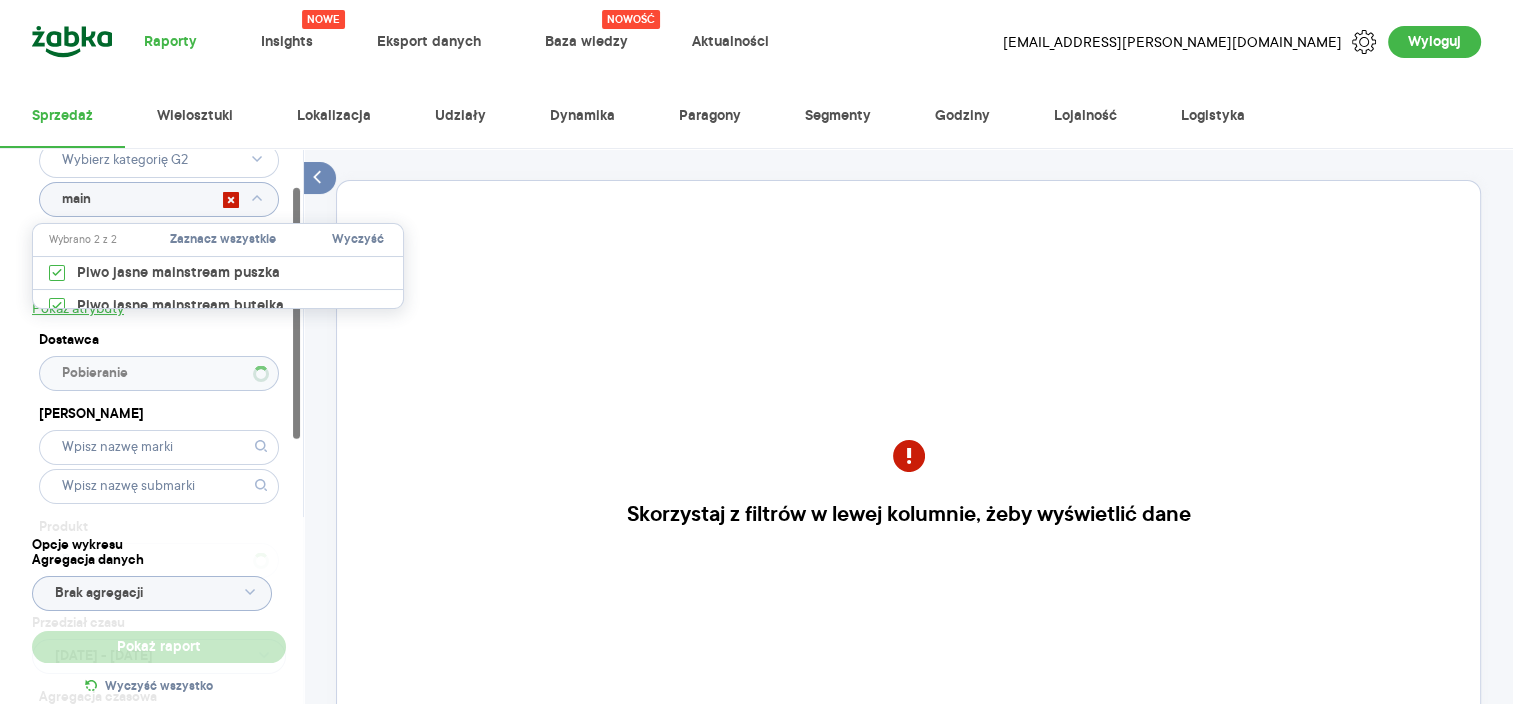 type 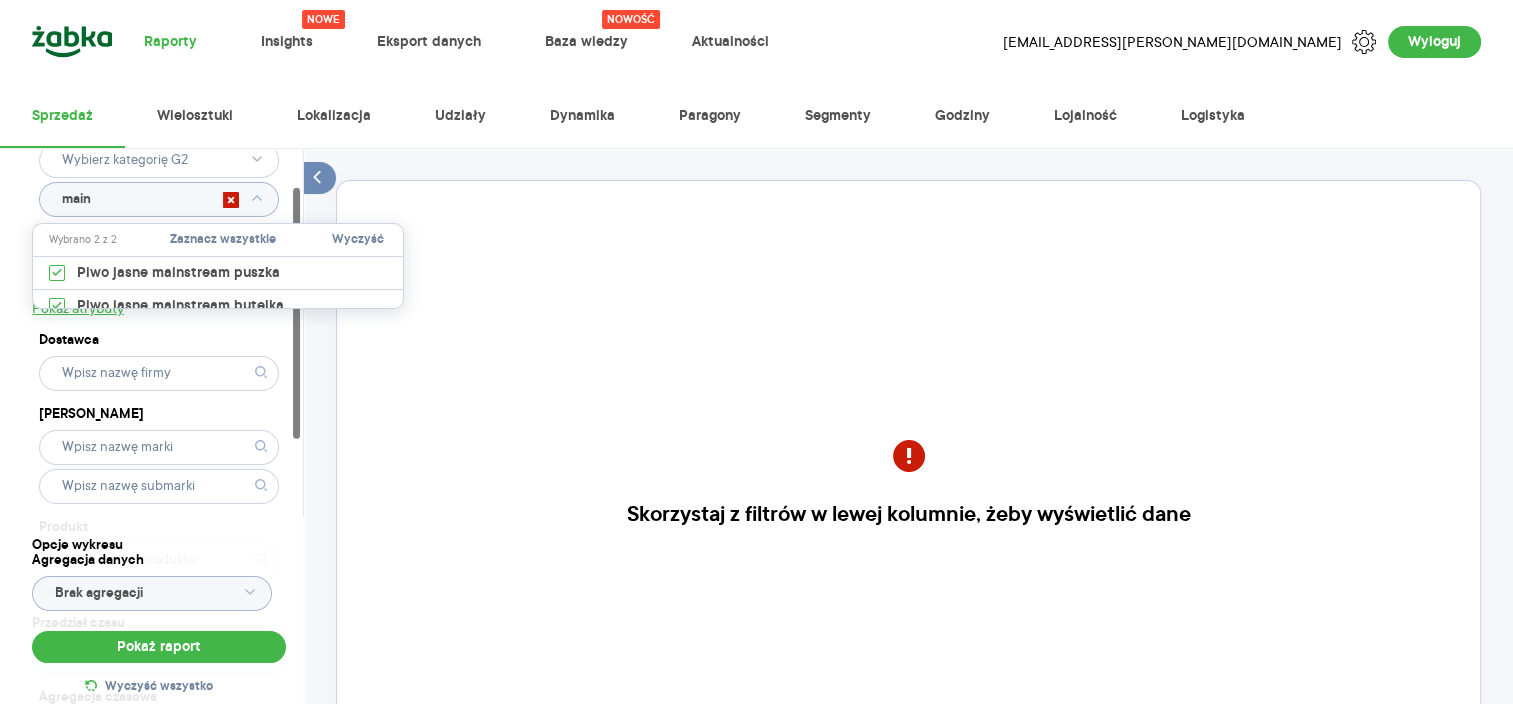 click on "Kategoria * Piwo main Atrybuty Pokaż atrybuty Dostawca Marka Produkt Pokaż hierarchię Przedział czasu [DATE] - [DATE] Agregacja czasowa tydzień promocyjny" at bounding box center (159, 416) 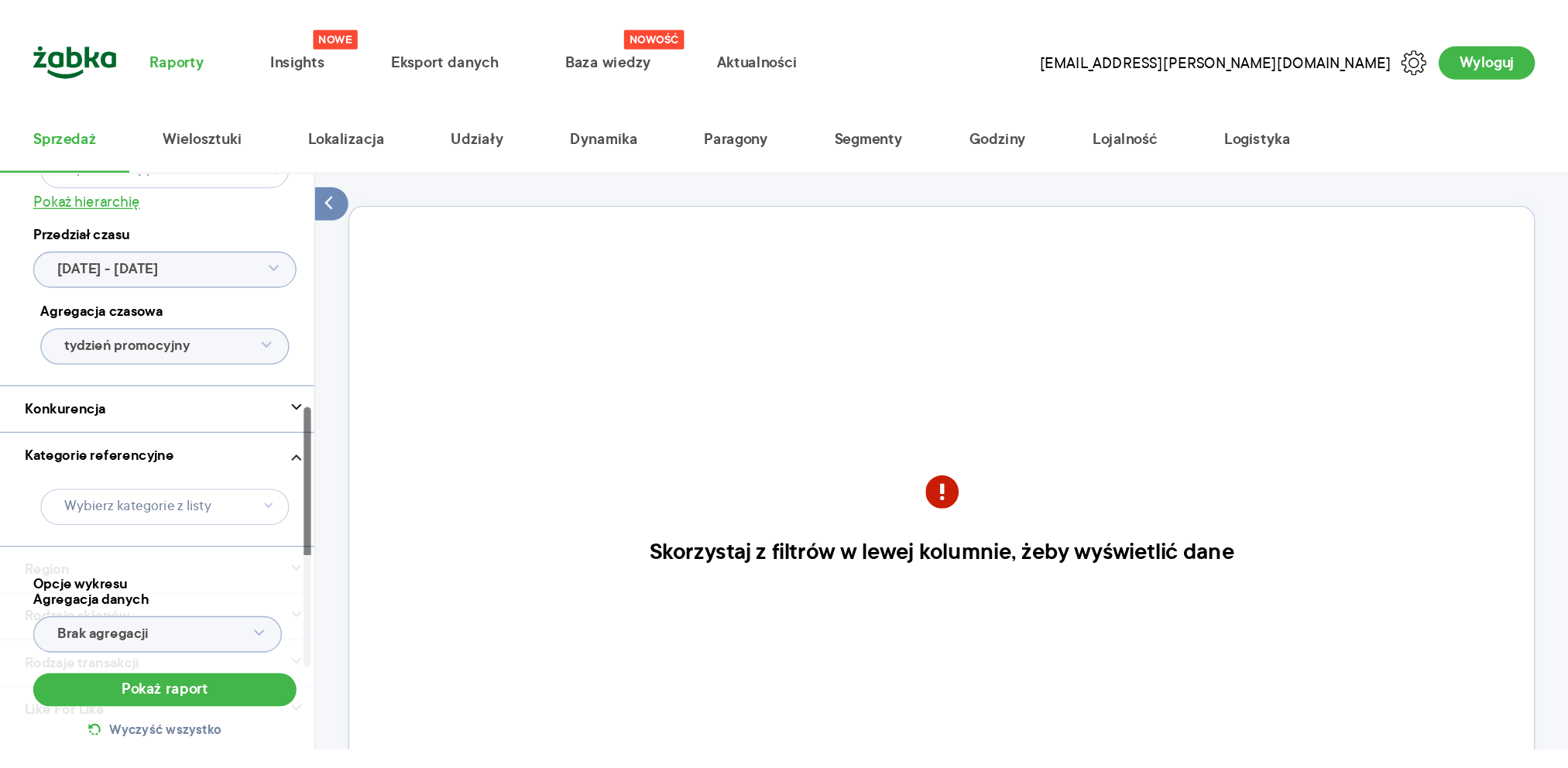 scroll, scrollTop: 387, scrollLeft: 0, axis: vertical 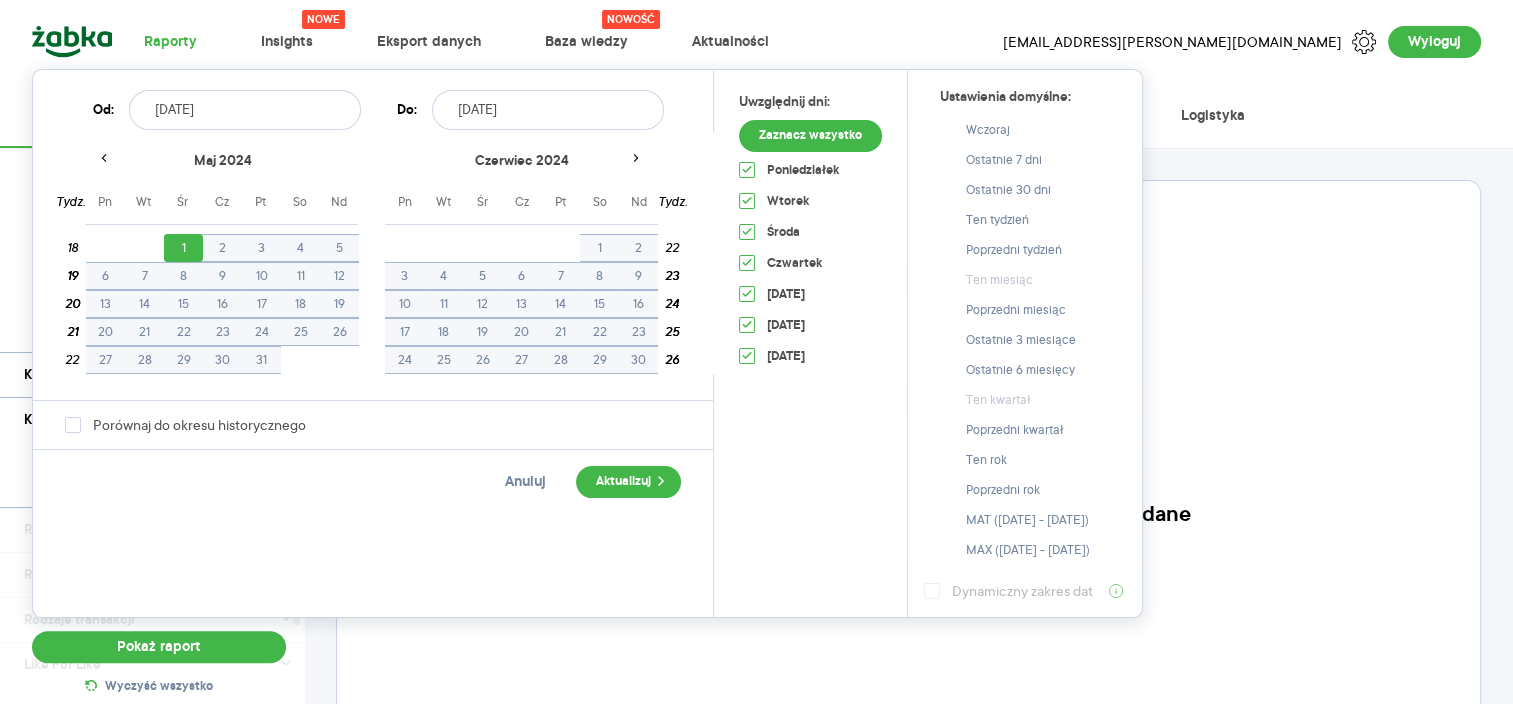 click on "Raporty Nowe Insights Eksport danych Nowość Baza wiedzy Aktualności [EMAIL_ADDRESS][PERSON_NAME][DOMAIN_NAME] Wyloguj Sprzedaż Wielosztuki Lokalizacja Udziały Dynamika Paragony Segmenty Godziny Lojalność Logistyka Kategoria * Piwo Wybrano 2 z 20 Atrybuty Pokaż atrybuty Dostawca Marka Produkt Pokaż hierarchię Przedział czasu [DATE] - [DATE] Agregacja czasowa tydzień promocyjny Konkurencja Pokaż dane konkurencji z opóźnieniem Dostawca Marka Produkt Kategorie referencyjne Region Rodzaje sklepów Rodzaje transakcji Wszystkie Like For Like Uwzględnij LFL Opcje wykresu Agregacja danych Brak agregacji Pokaż raport Wyczyść wszystko Skorzystaj z filtrów w lewej kolumnie, żeby wyświetlić dane Masz pytania dot. działania portalu? Napisz do nas na  [EMAIL_ADDRESS][DOMAIN_NAME]
More than one instance of Sumo is attempting to start on this page. Please check that you are only loading Sumo once per page. BDOW! [DATE] Pn Wt Śr Cz Pt So Nd Pn Wt Śr Cz Pt So Nd [DATE] 14 1 2 3 4 5 6 14 7 15 8 9 10 11 12" at bounding box center [756, 352] 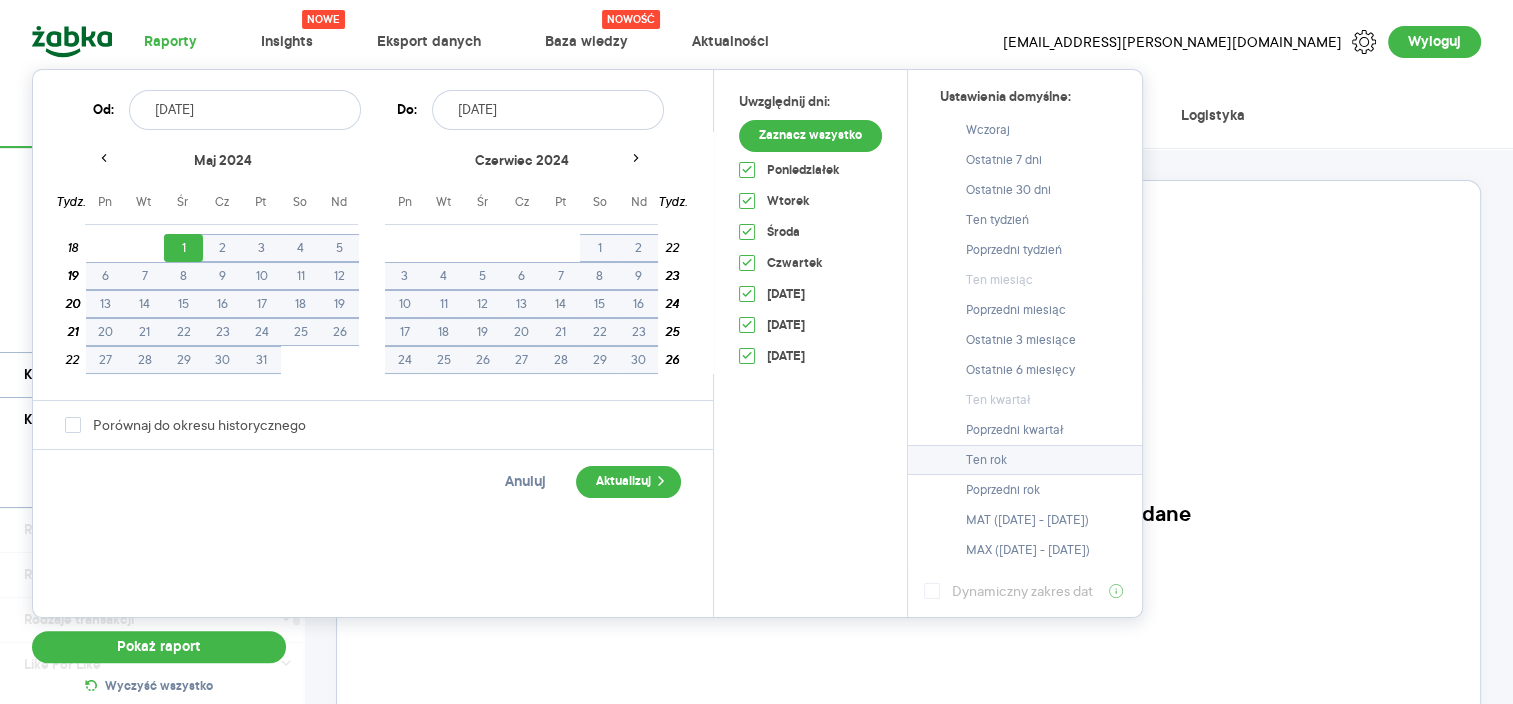 click on "Ten rok" at bounding box center (1025, 460) 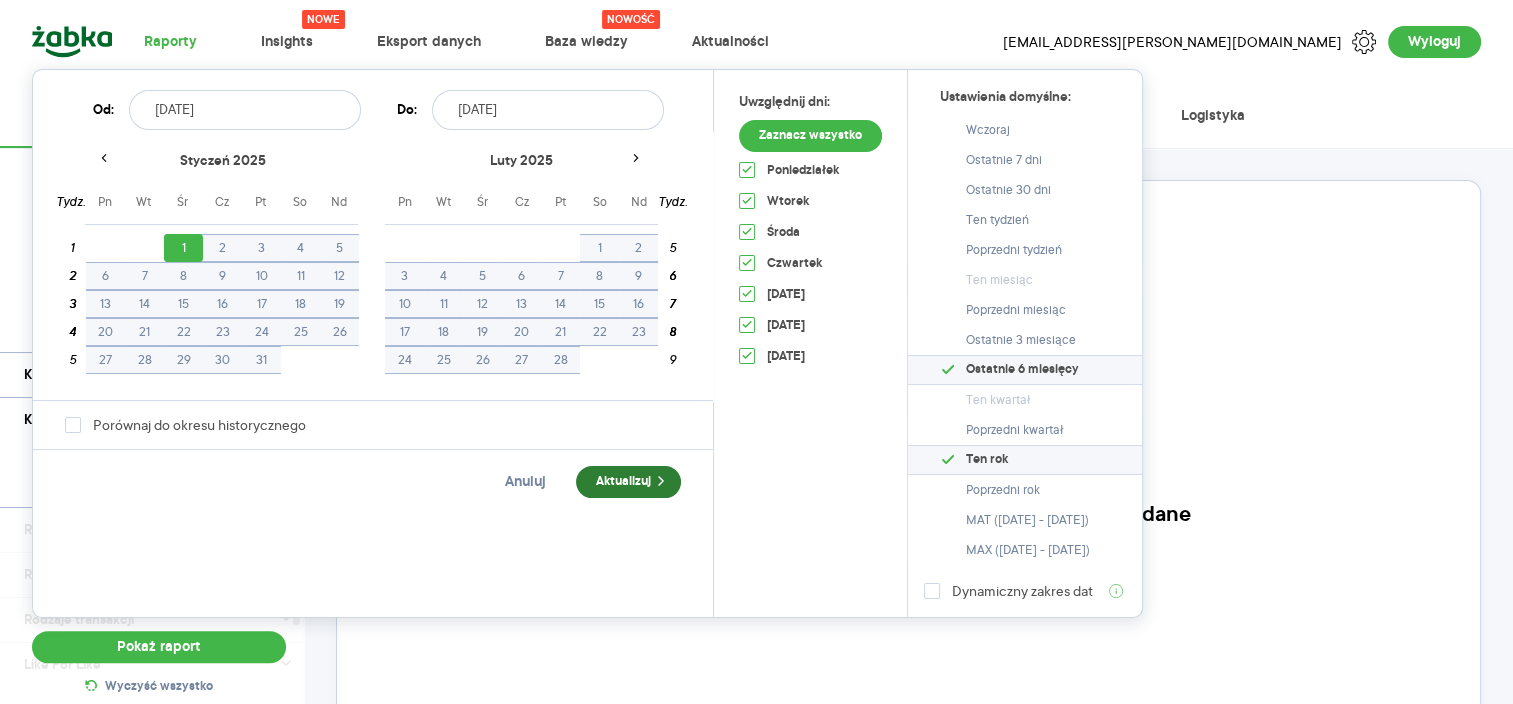 click on "Aktualizuj" at bounding box center (628, 482) 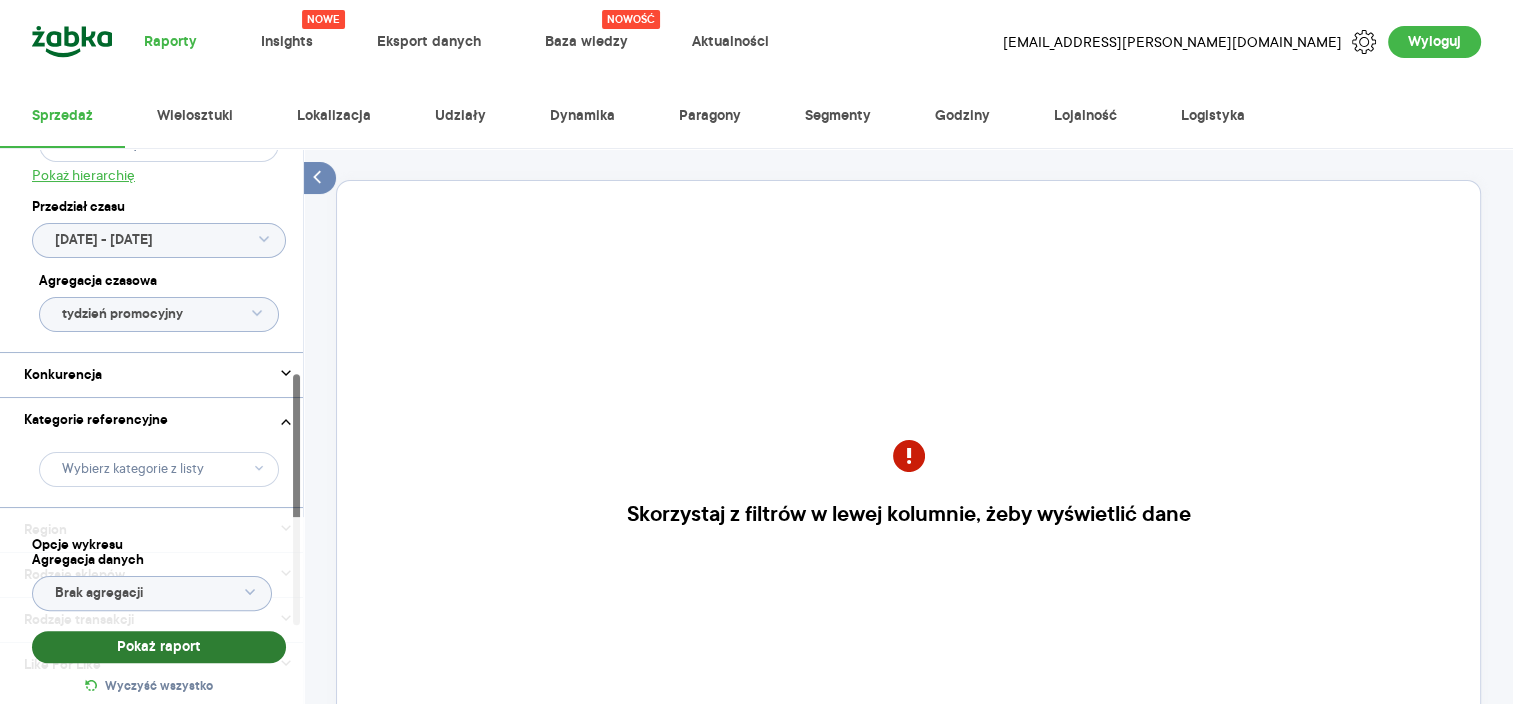 click on "Pokaż raport" at bounding box center [159, 647] 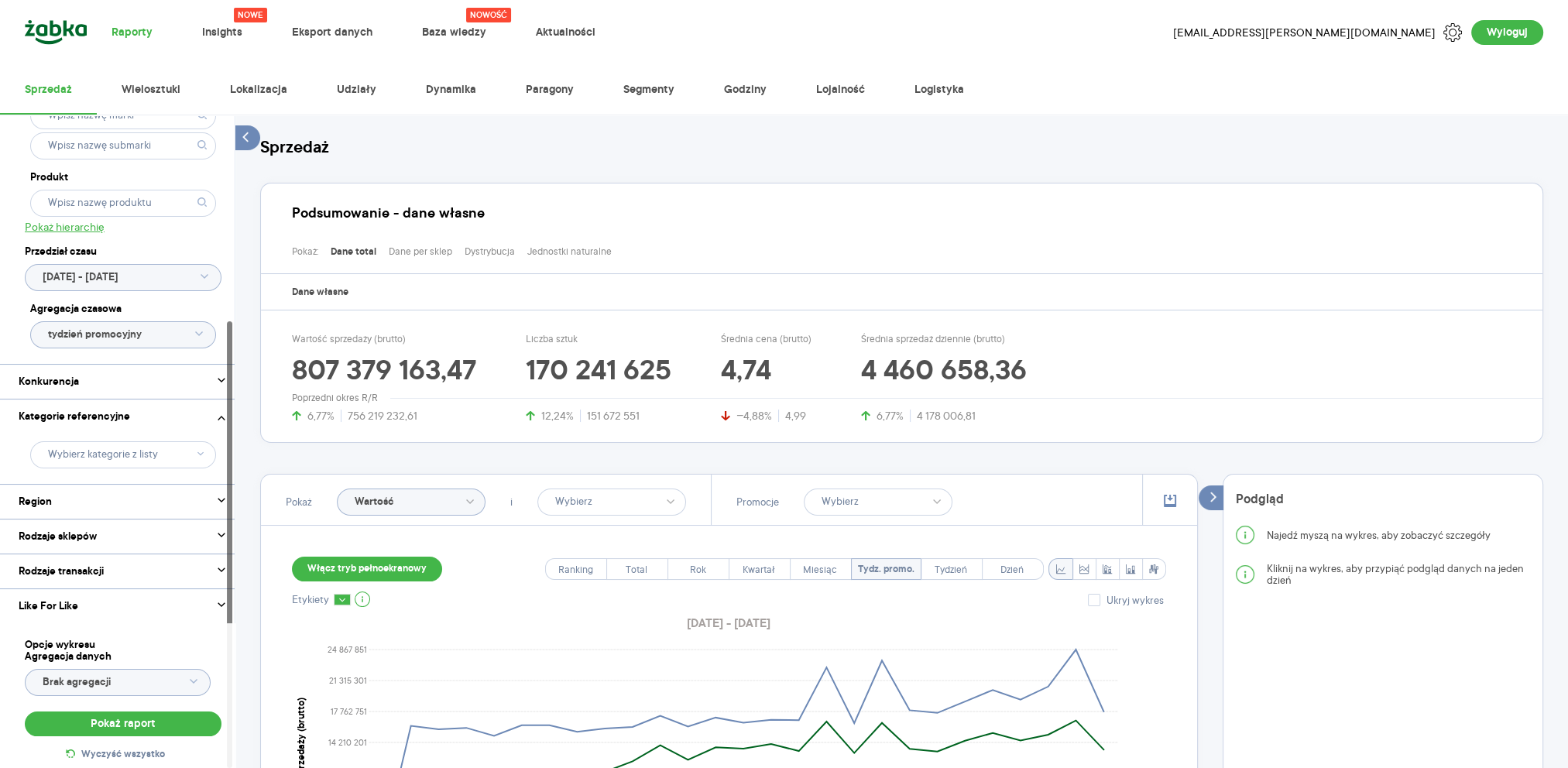 scroll, scrollTop: 300, scrollLeft: 0, axis: vertical 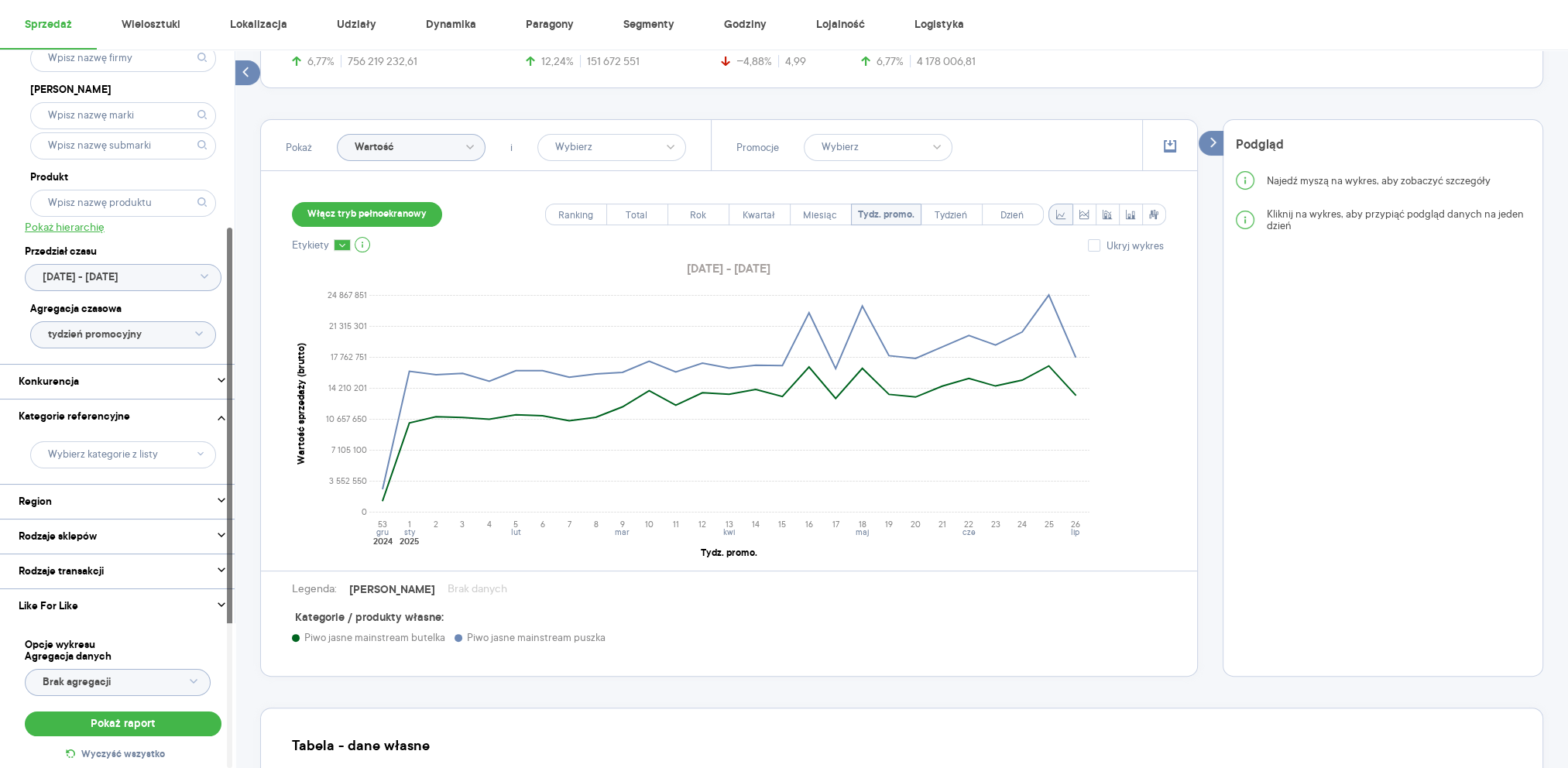 click 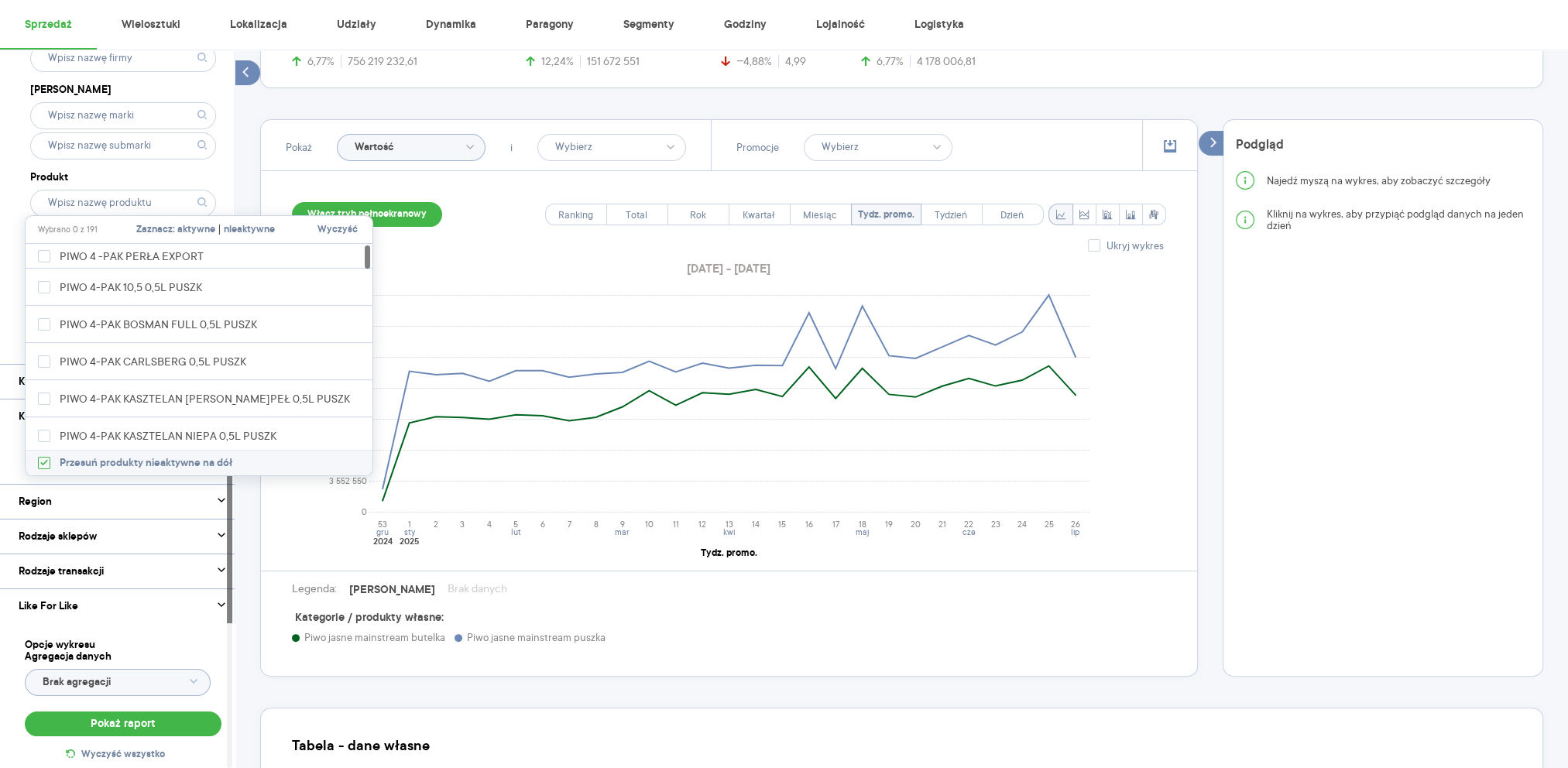 click on "aktywne" at bounding box center (196, 230) 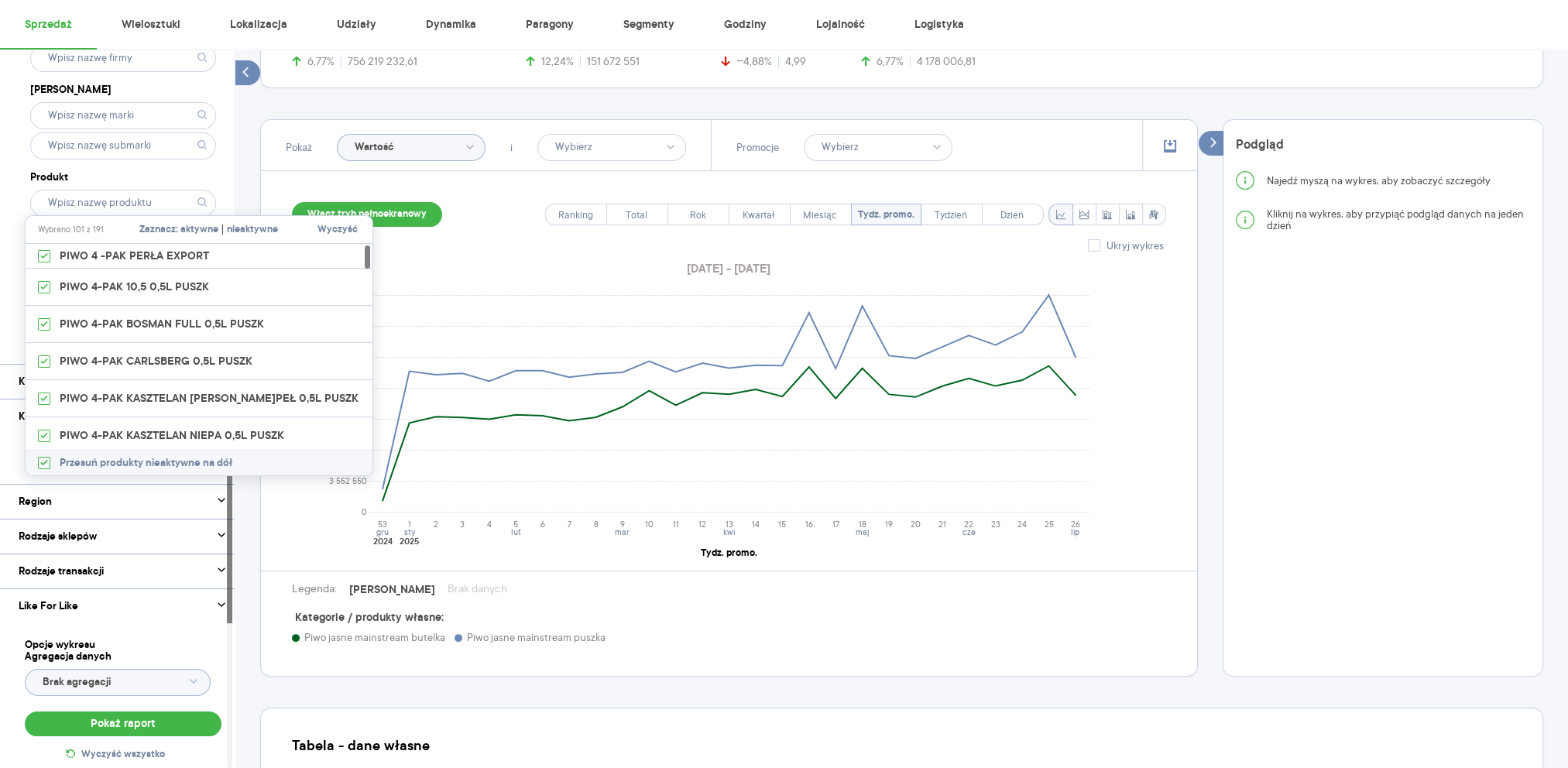 click on "Produkt" at bounding box center [123, 194] 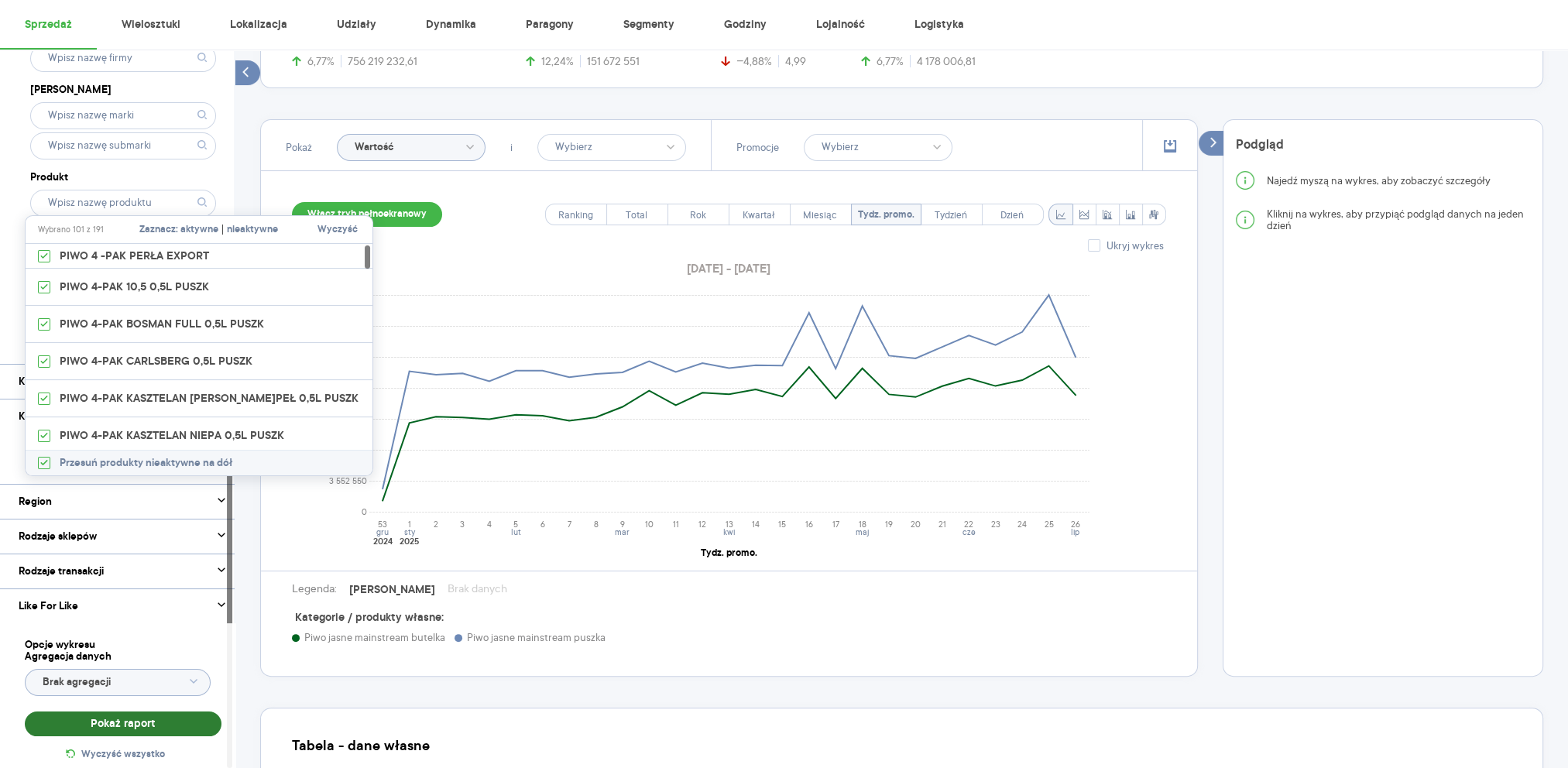 click on "Pokaż raport" at bounding box center (123, 724) 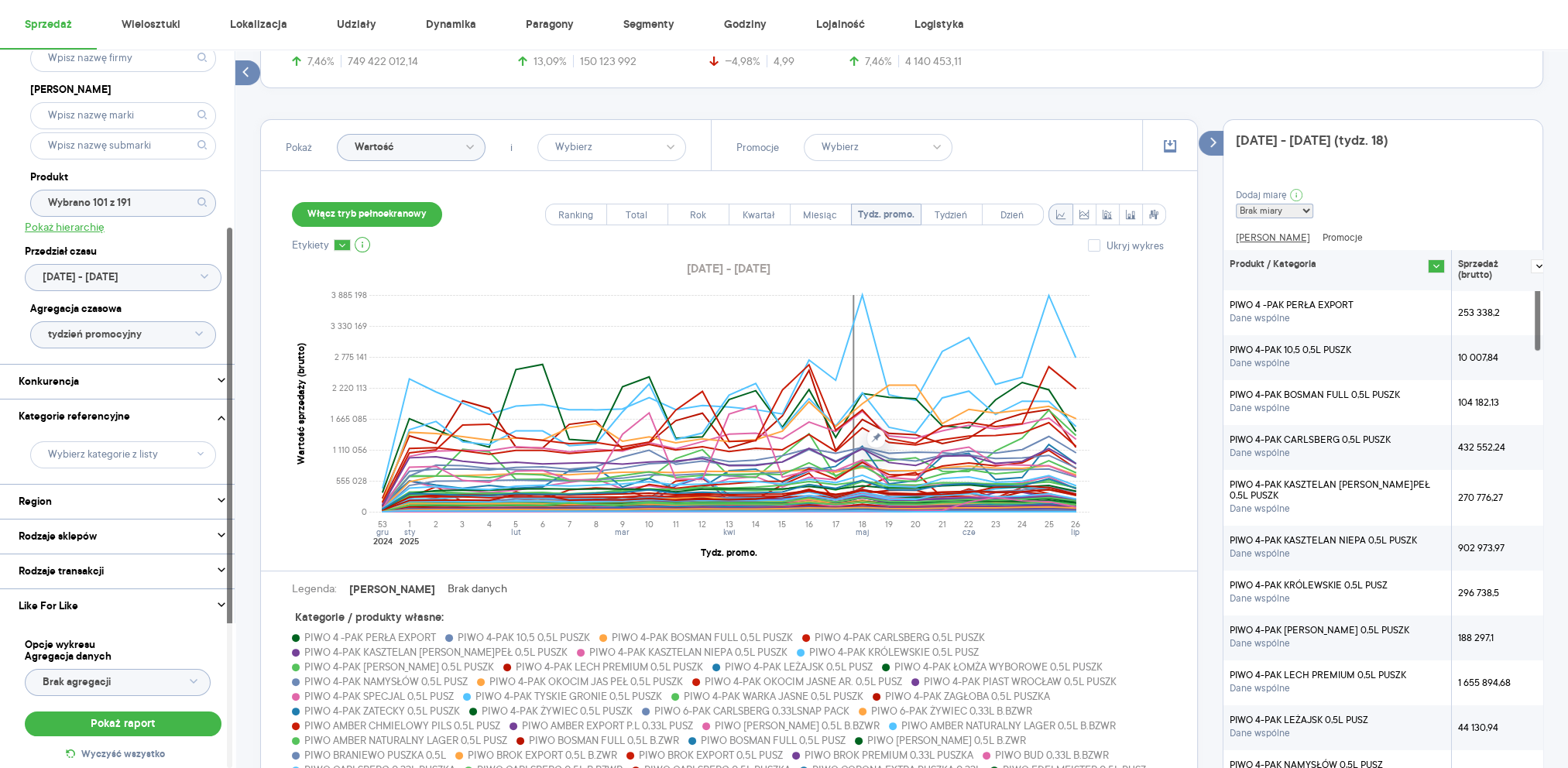scroll, scrollTop: 413, scrollLeft: 0, axis: vertical 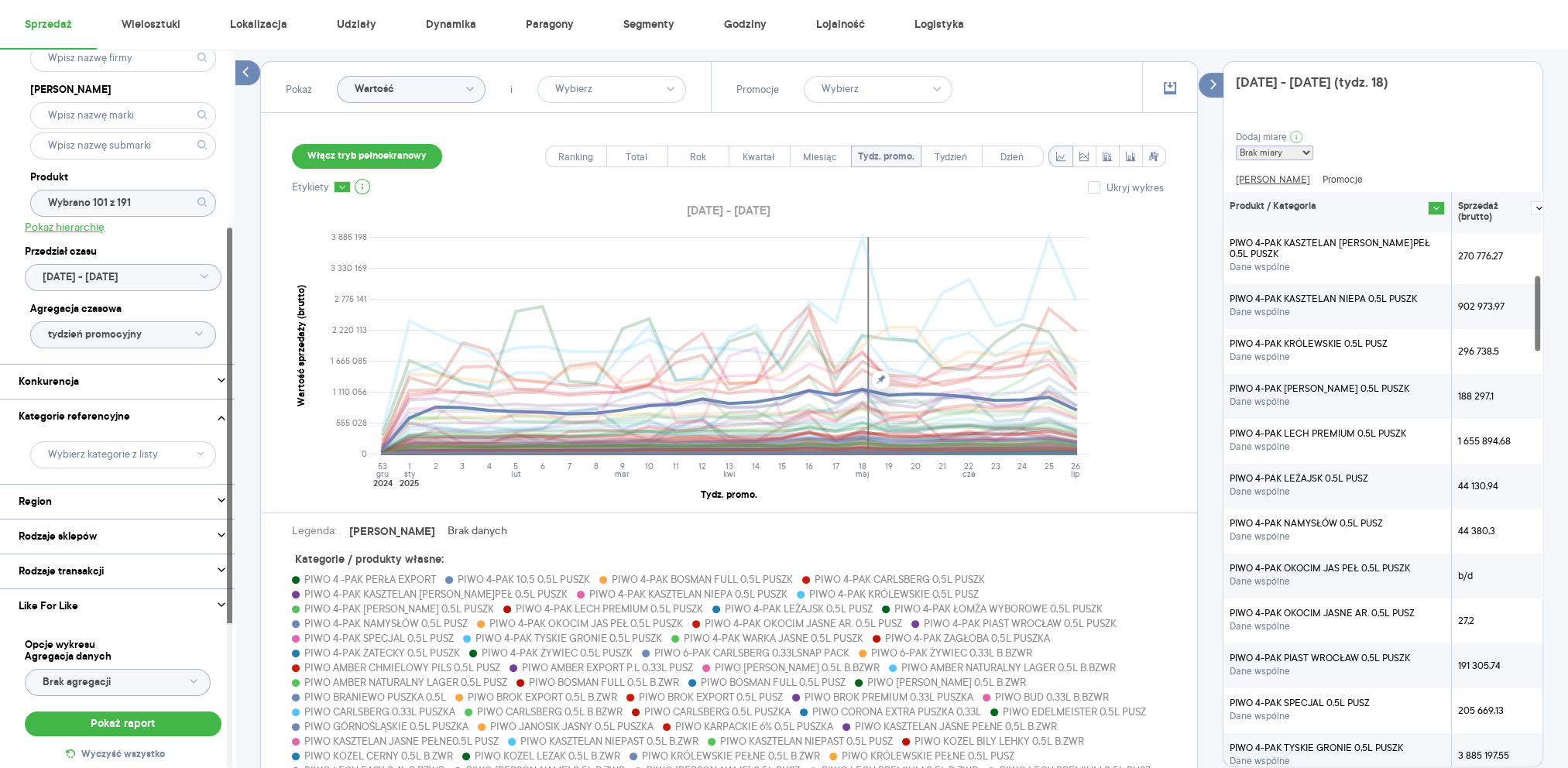 click 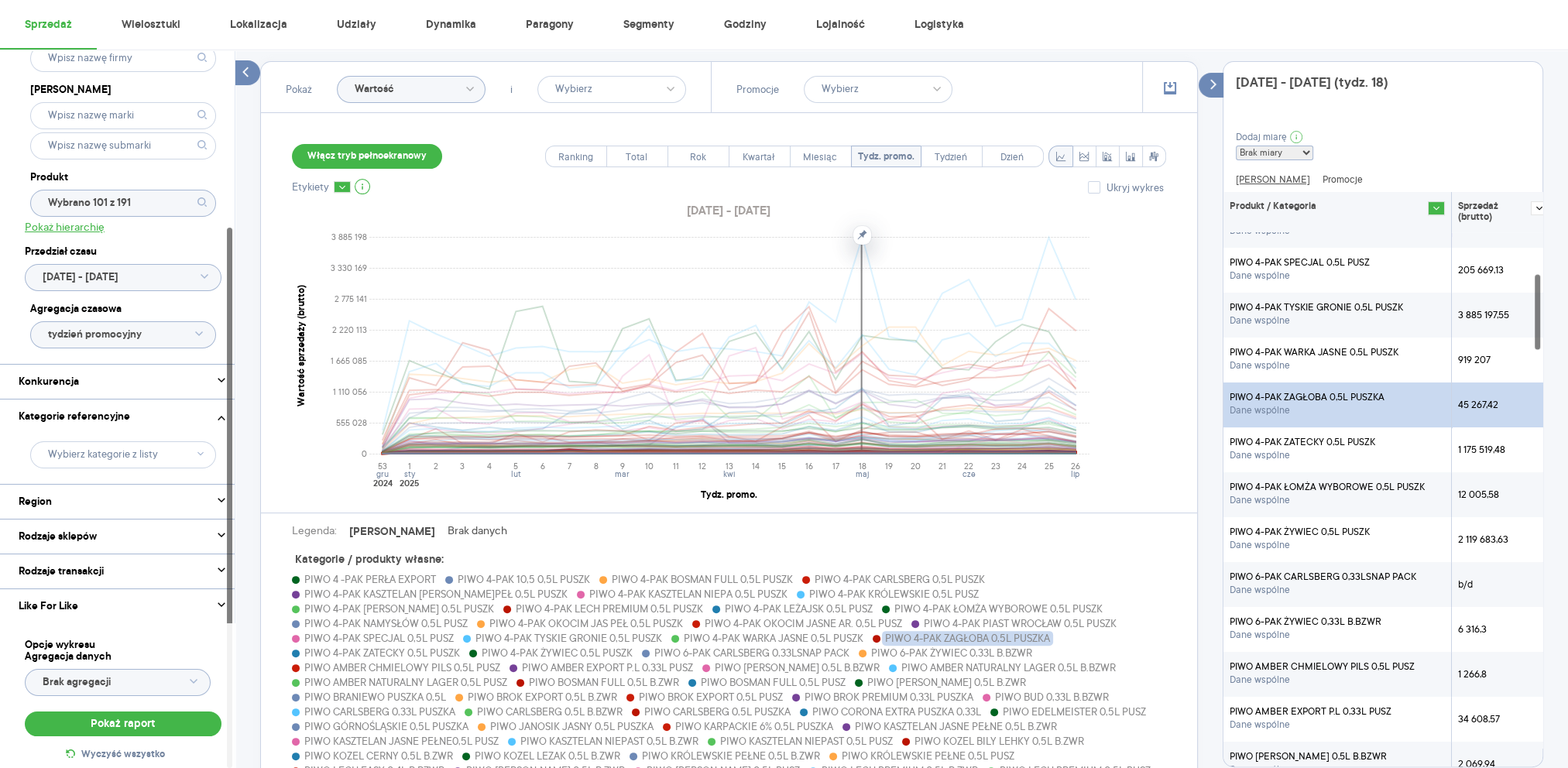scroll, scrollTop: 622, scrollLeft: 0, axis: vertical 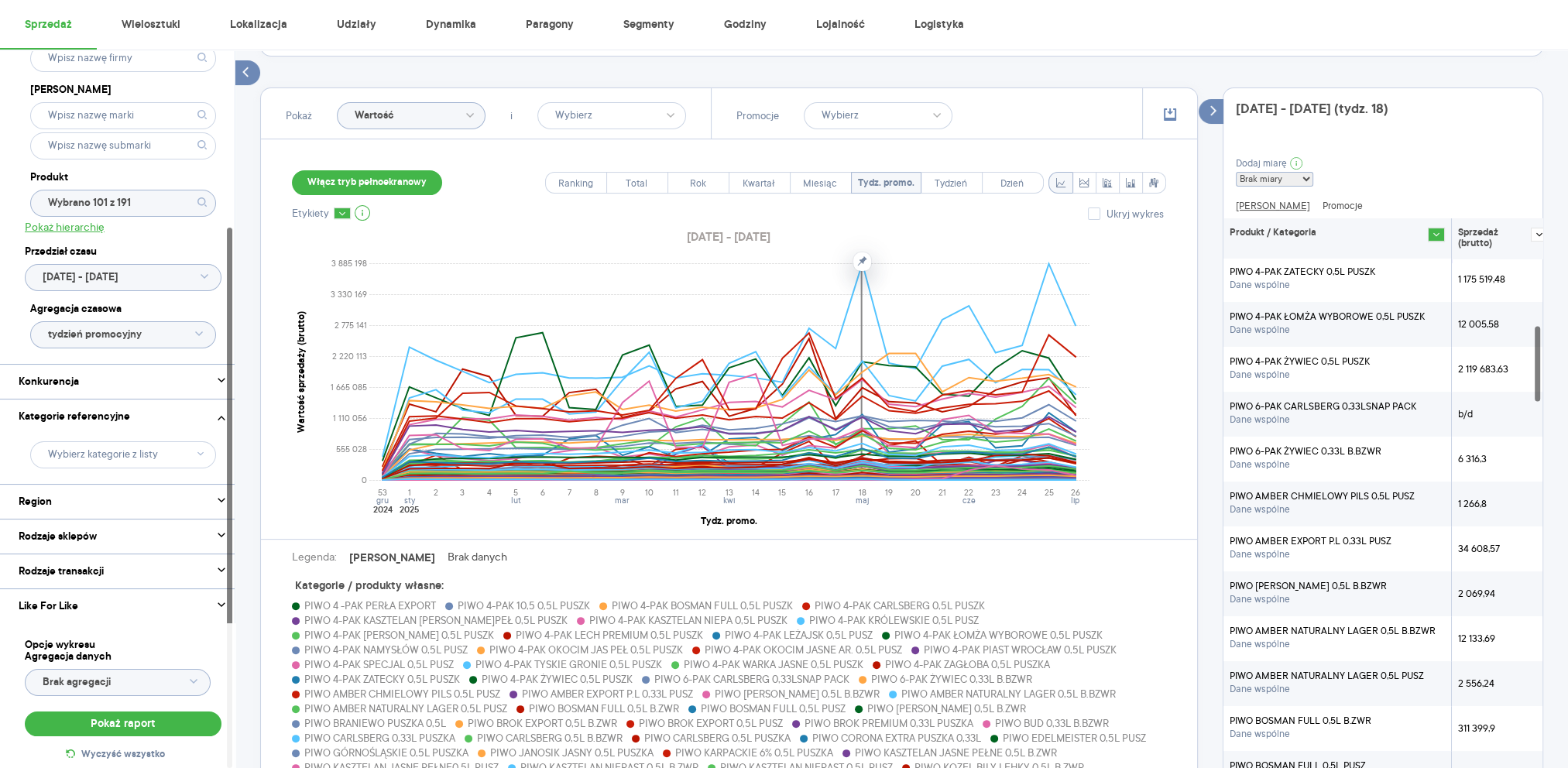 click on "Wartość" 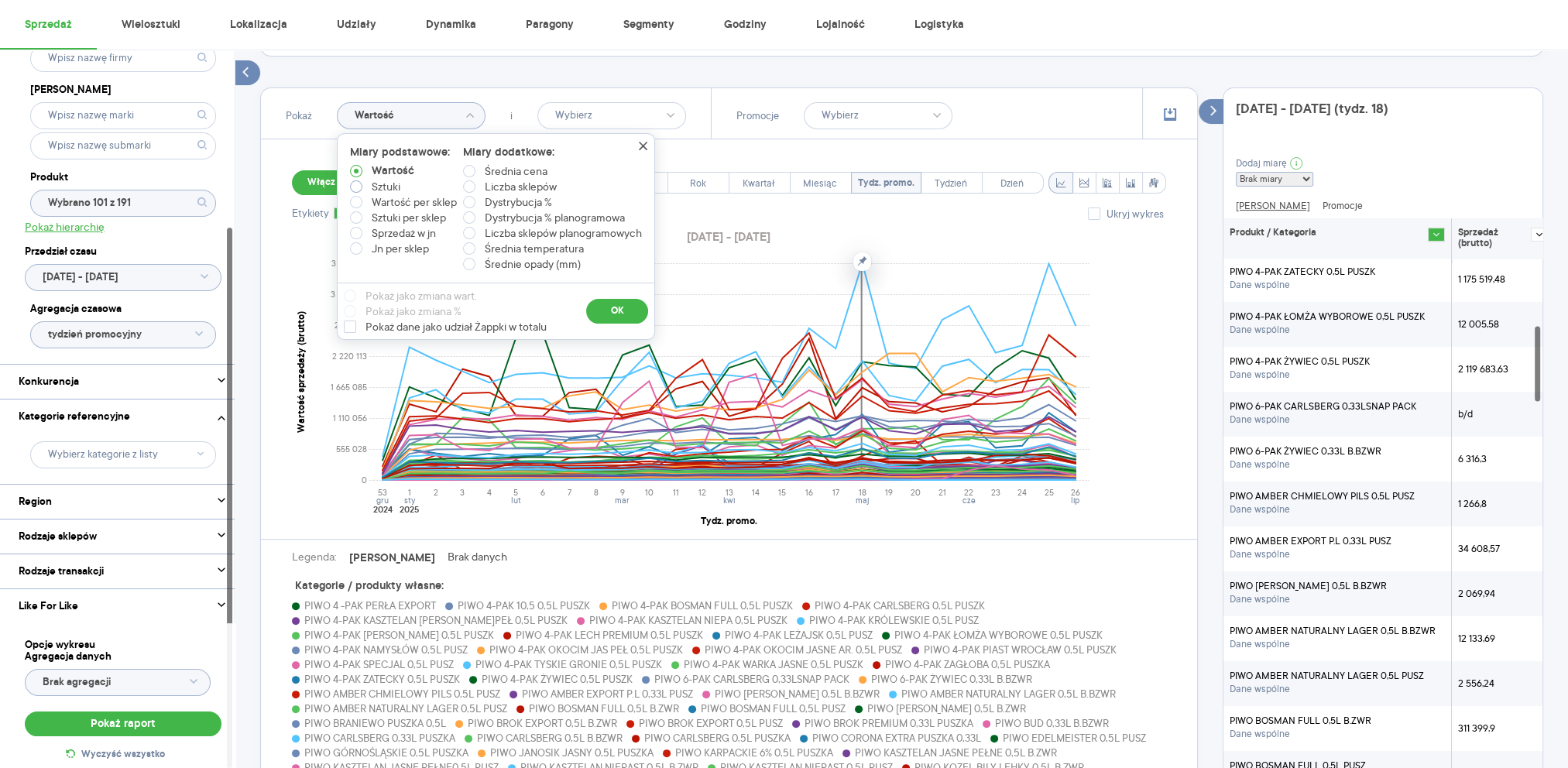 click on "Sztuki" at bounding box center (386, 187) 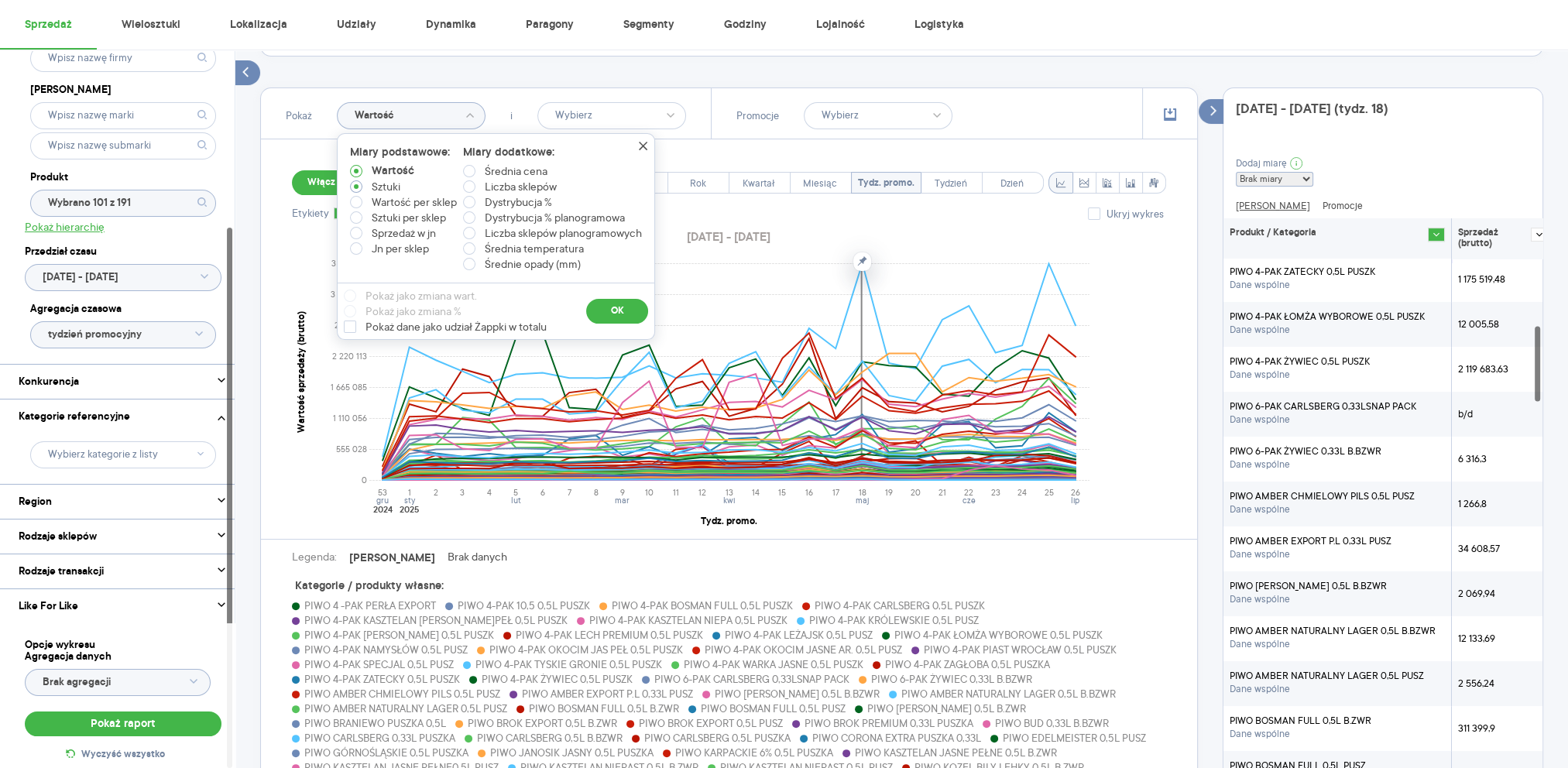radio on "true" 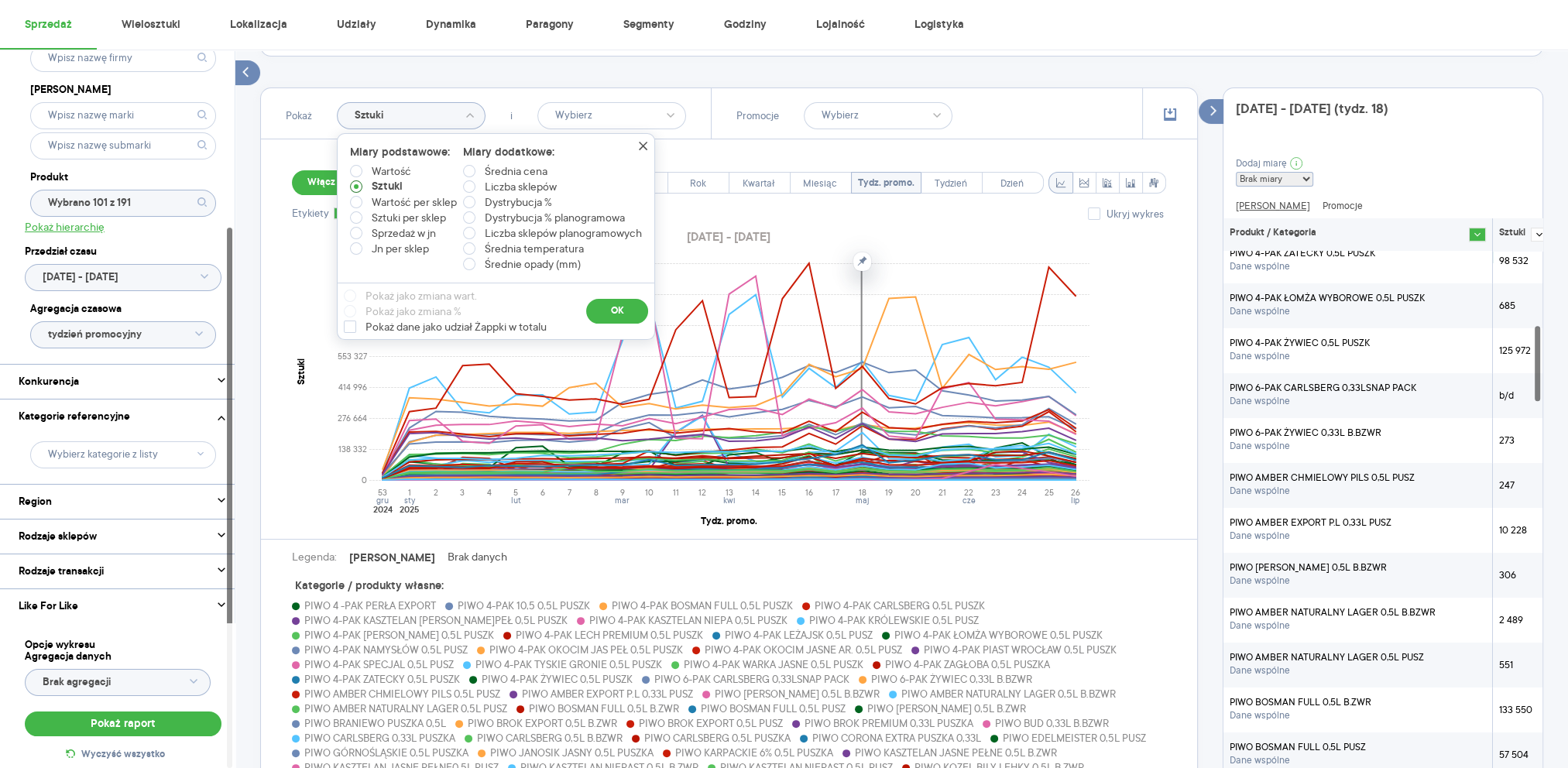 scroll, scrollTop: 813, scrollLeft: 0, axis: vertical 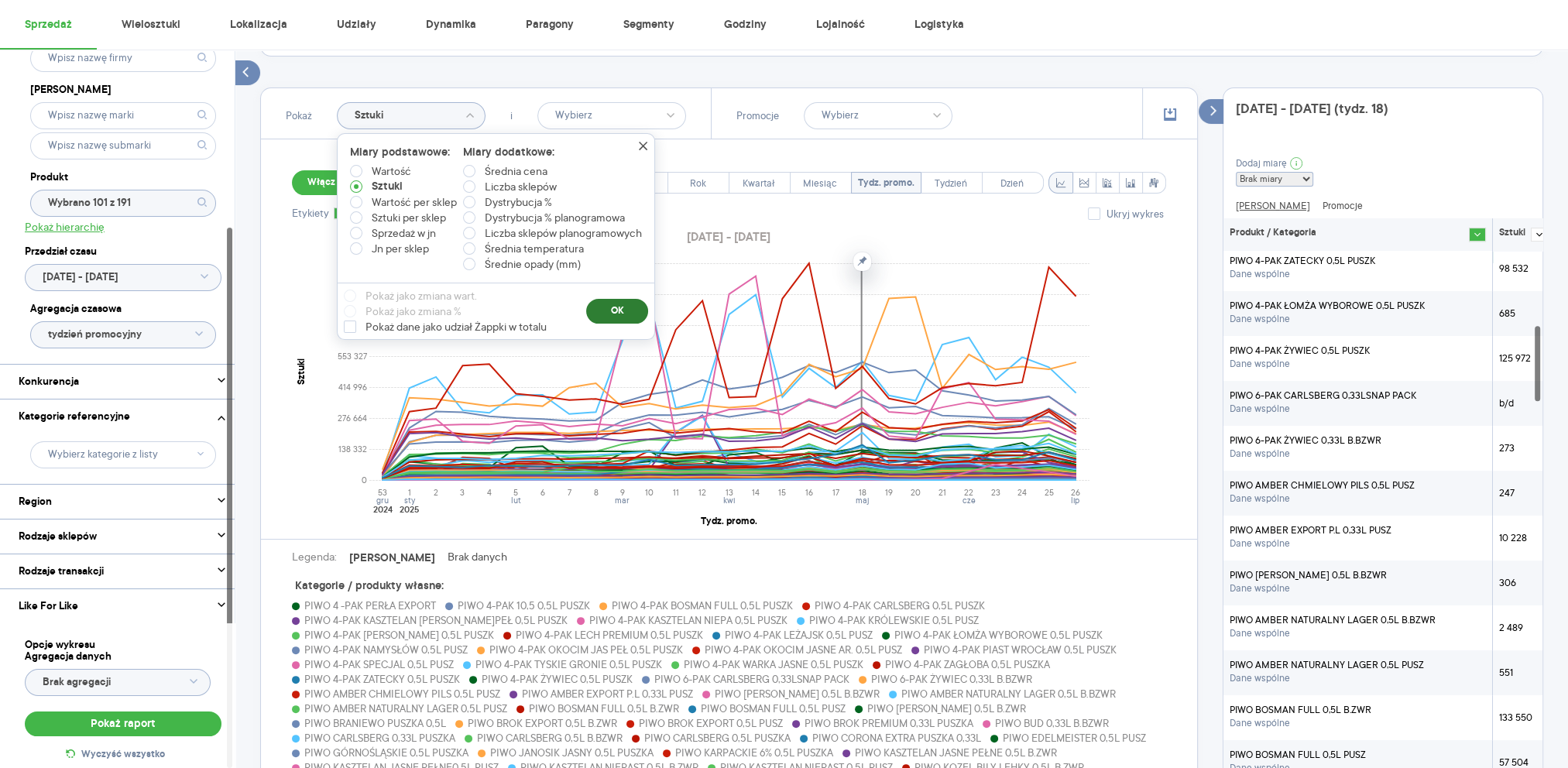 click on "OK" at bounding box center [617, 311] 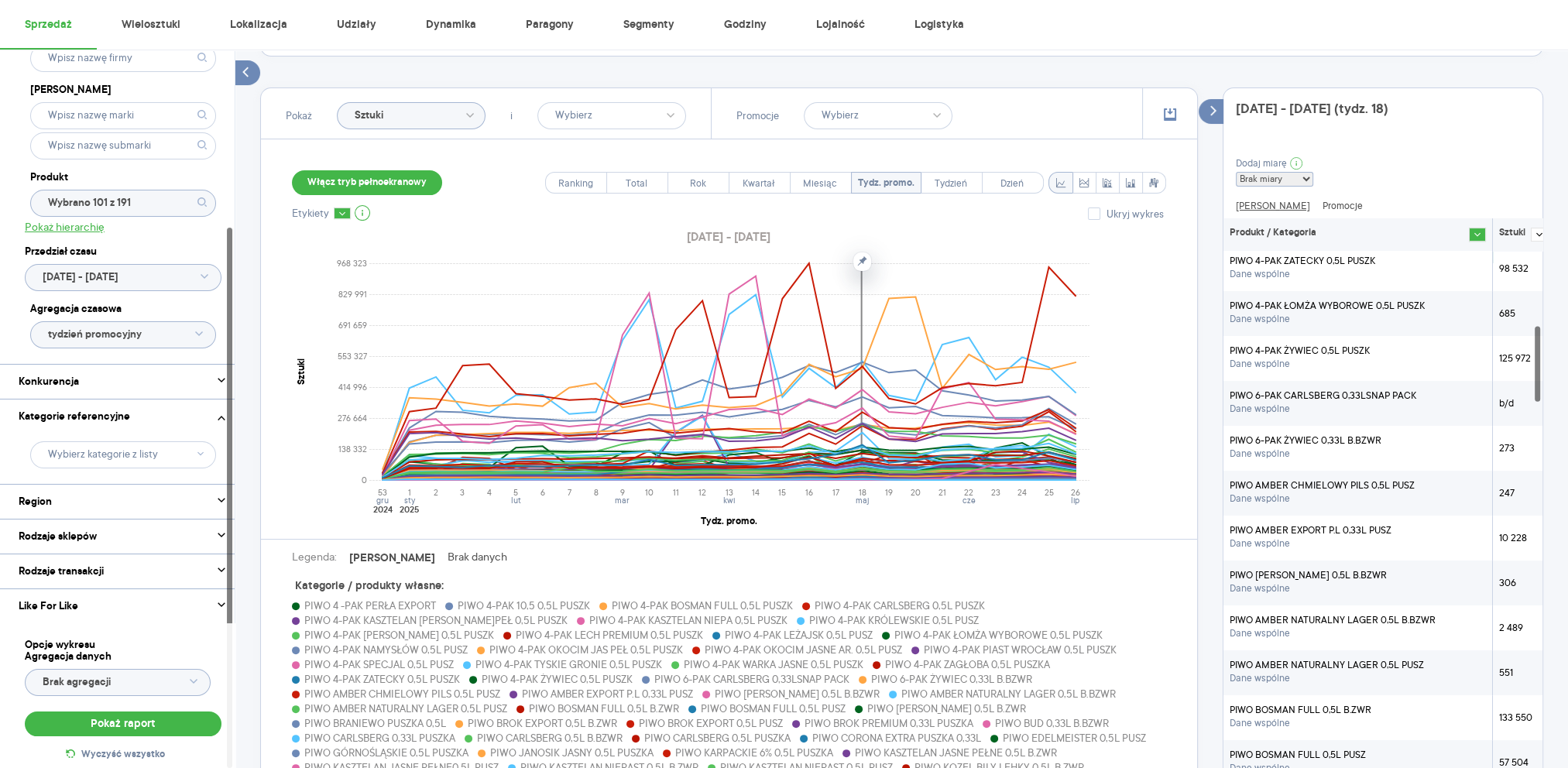 scroll, scrollTop: 413, scrollLeft: 0, axis: vertical 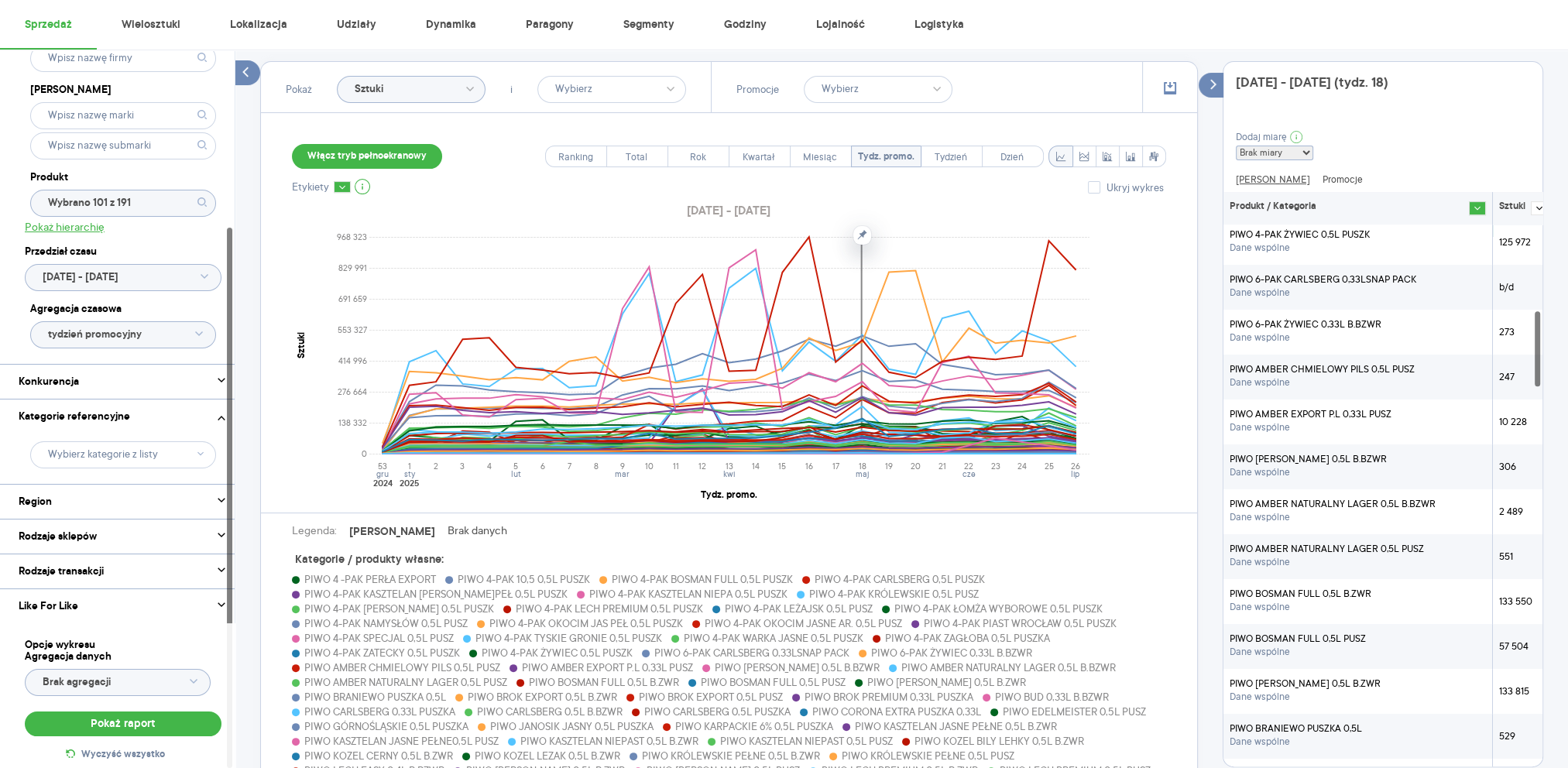 click 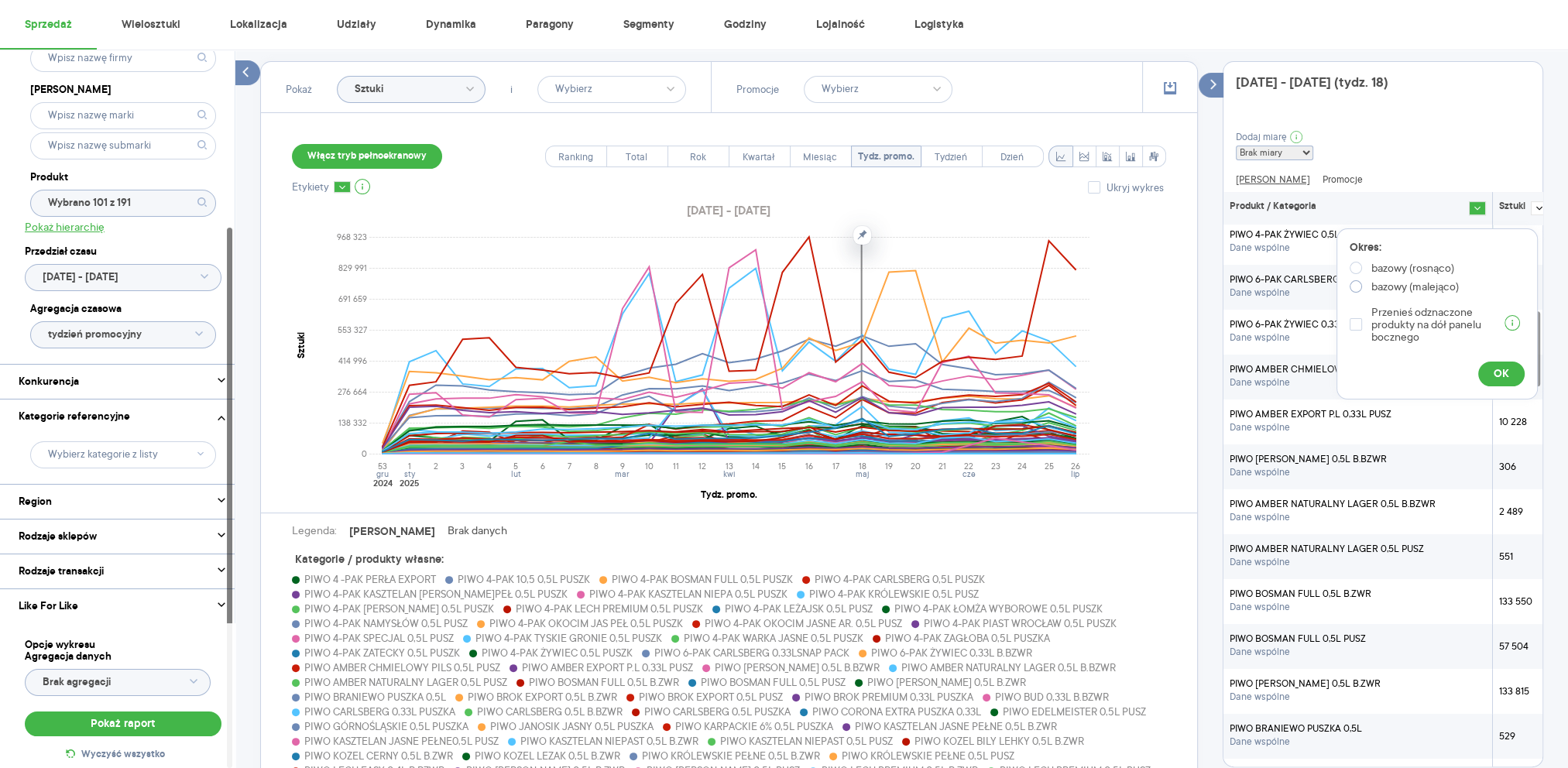 click on "bazowy (malejąco)" at bounding box center (1415, 286) 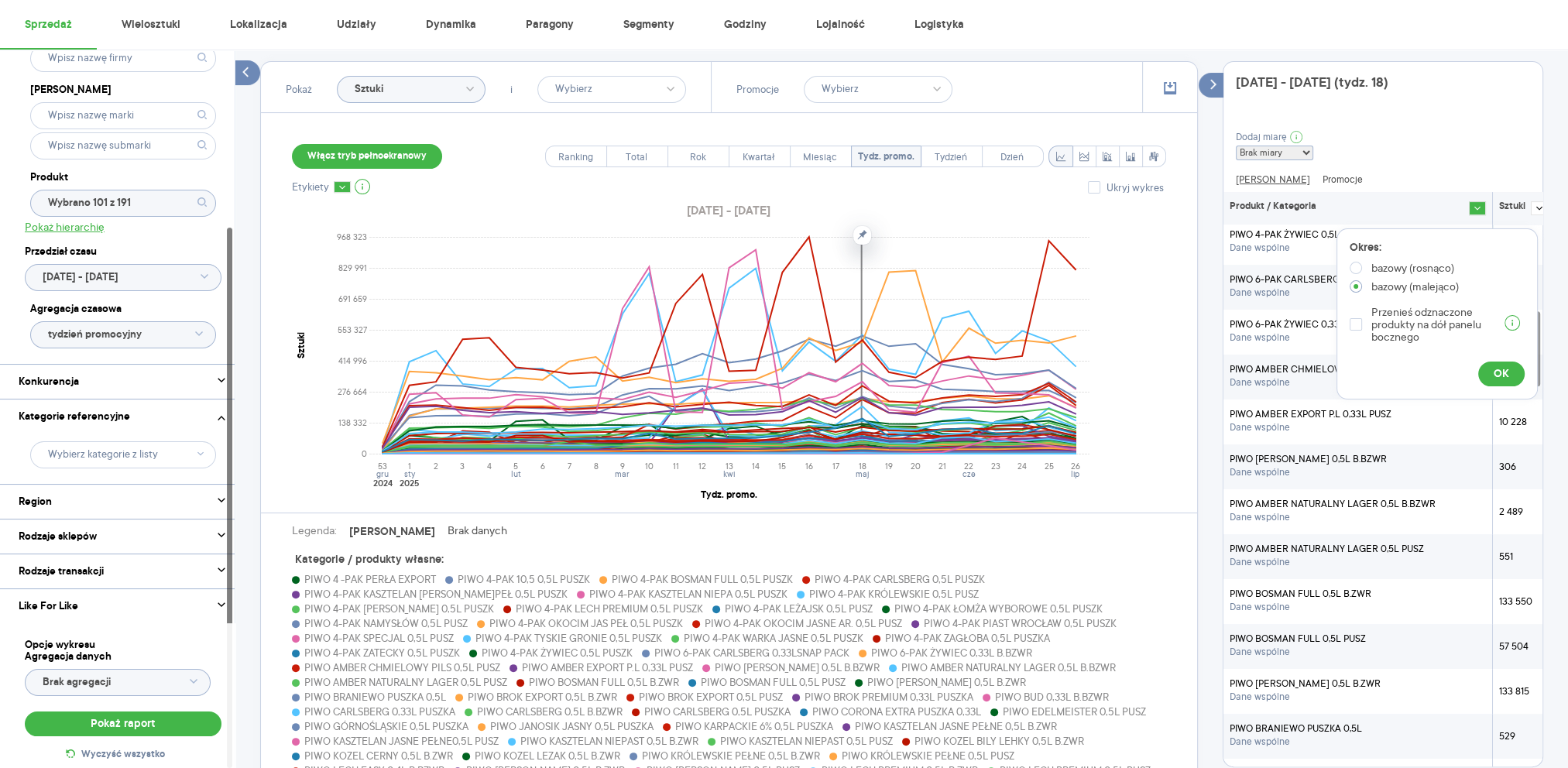 radio on "true" 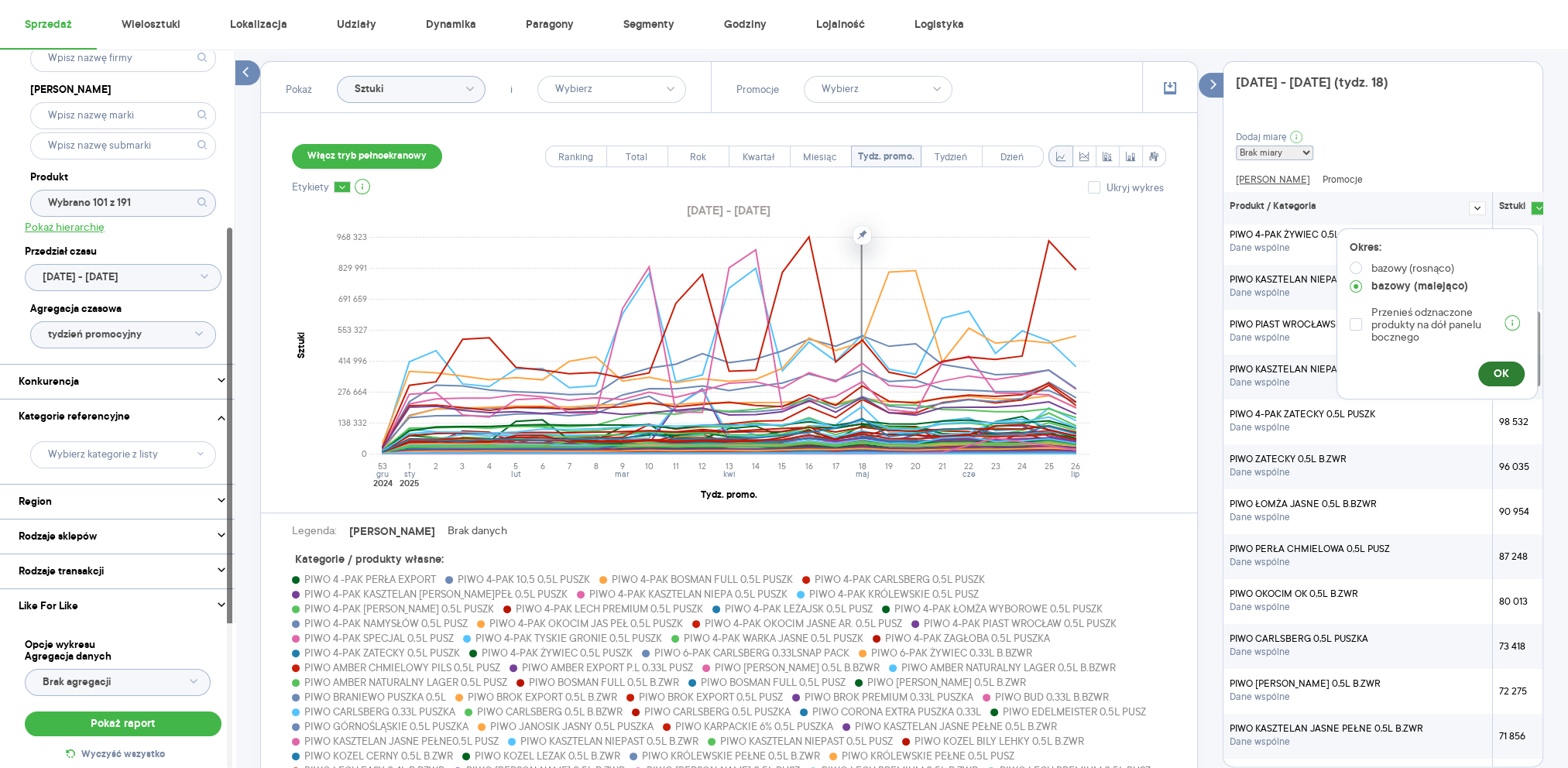 click on "OK" at bounding box center [1501, 374] 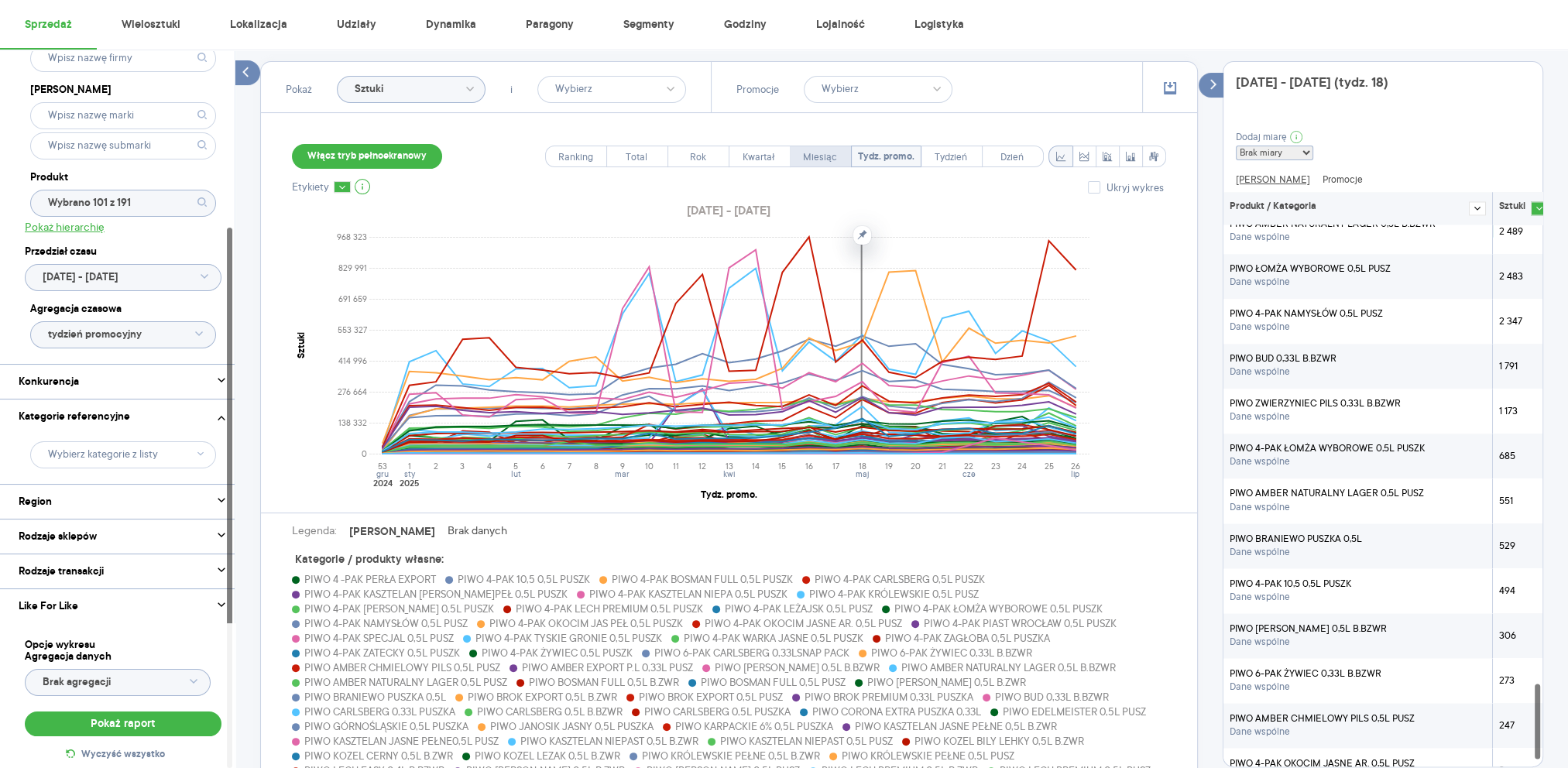 scroll, scrollTop: 3769, scrollLeft: 0, axis: vertical 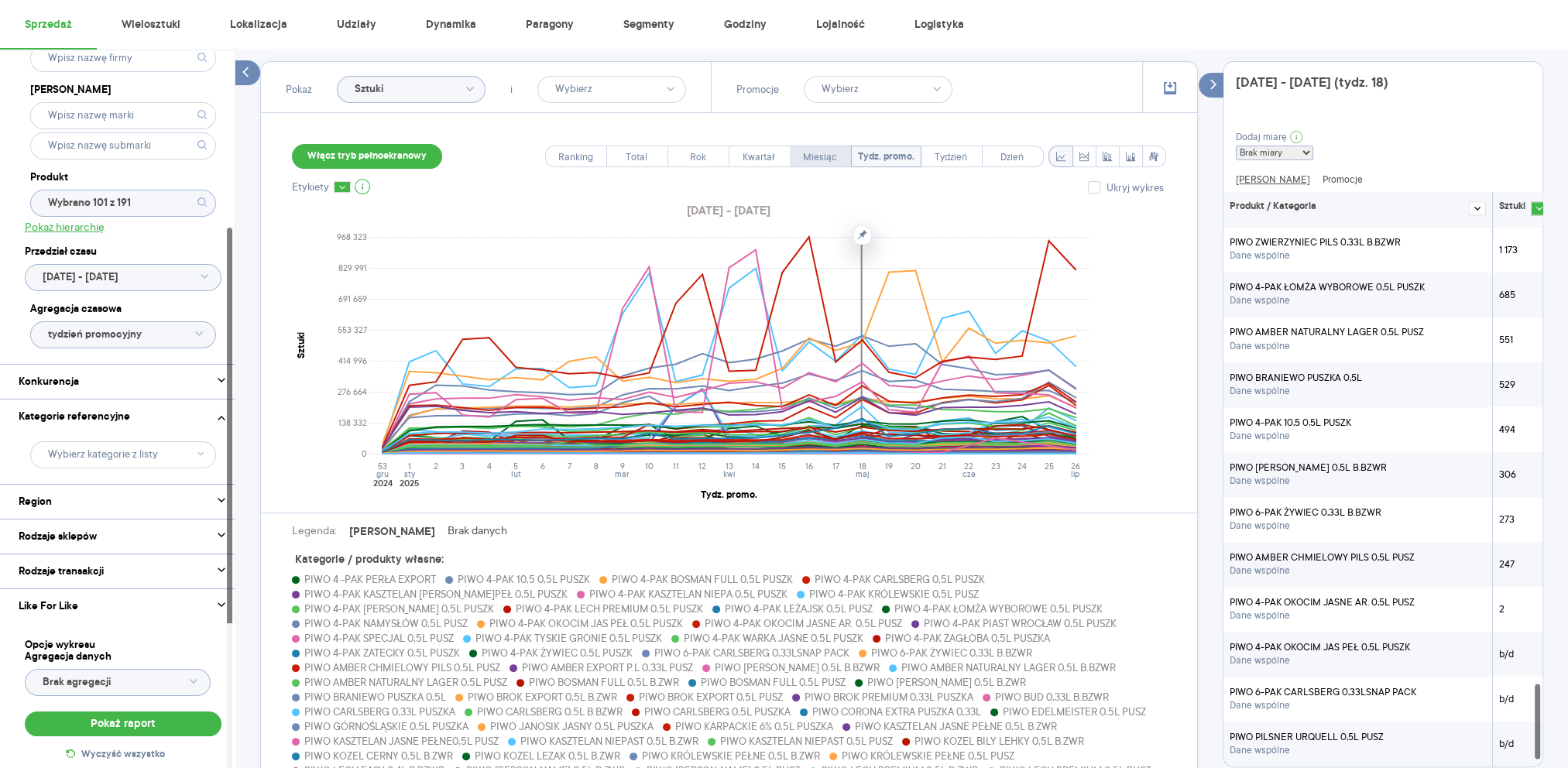 click on "Miesiąc" at bounding box center (820, 157) 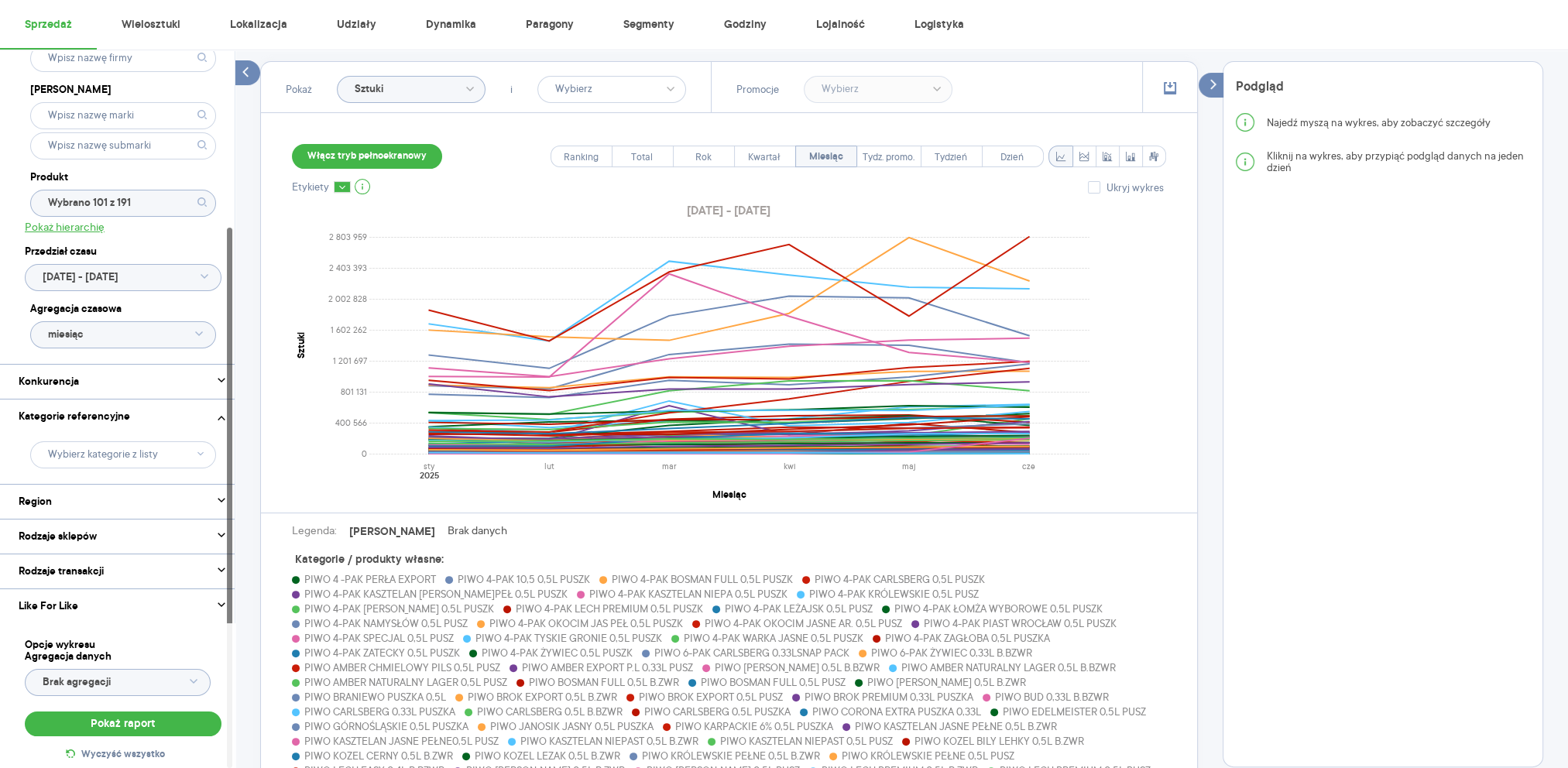 click 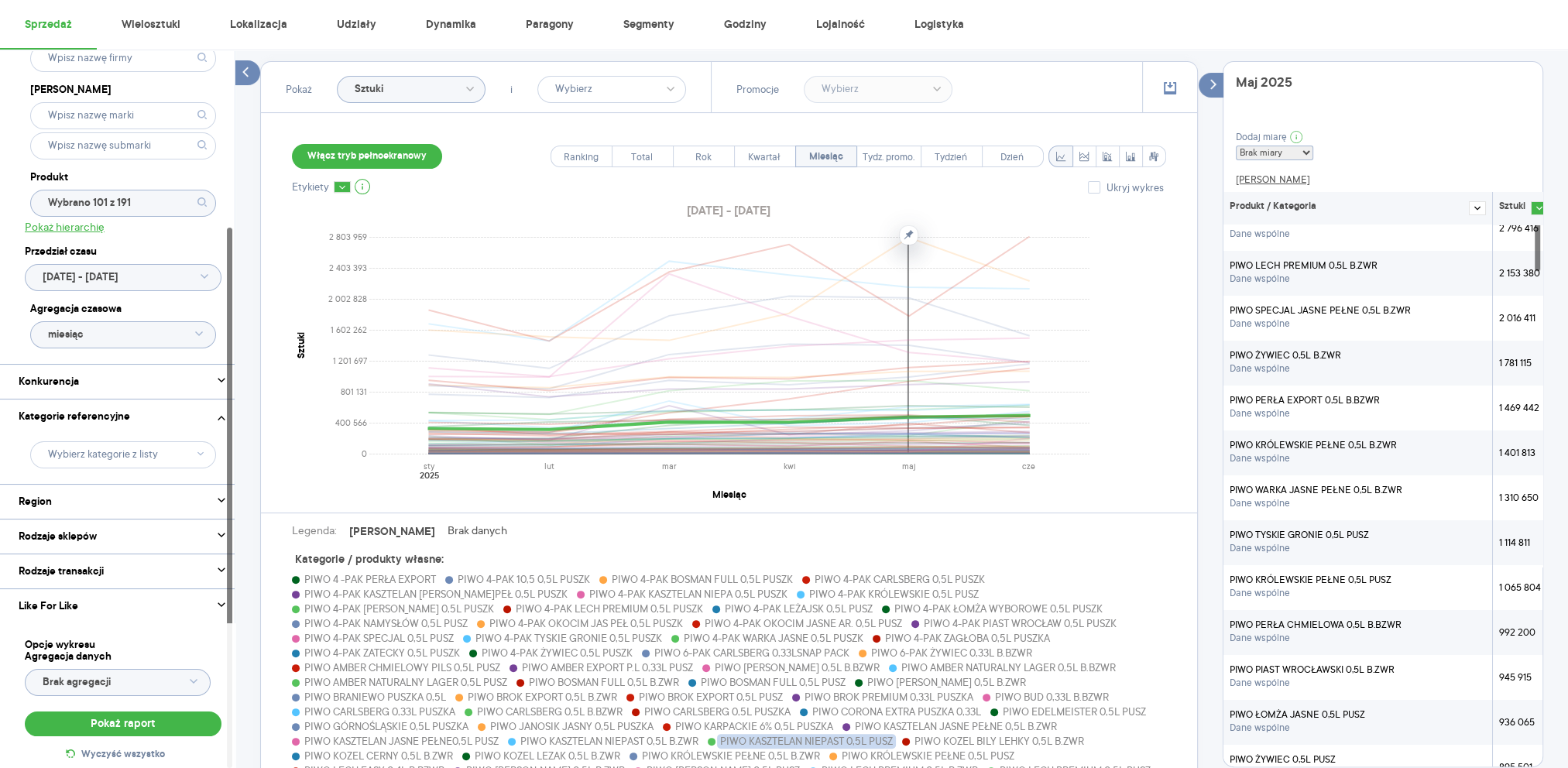 scroll, scrollTop: 0, scrollLeft: 0, axis: both 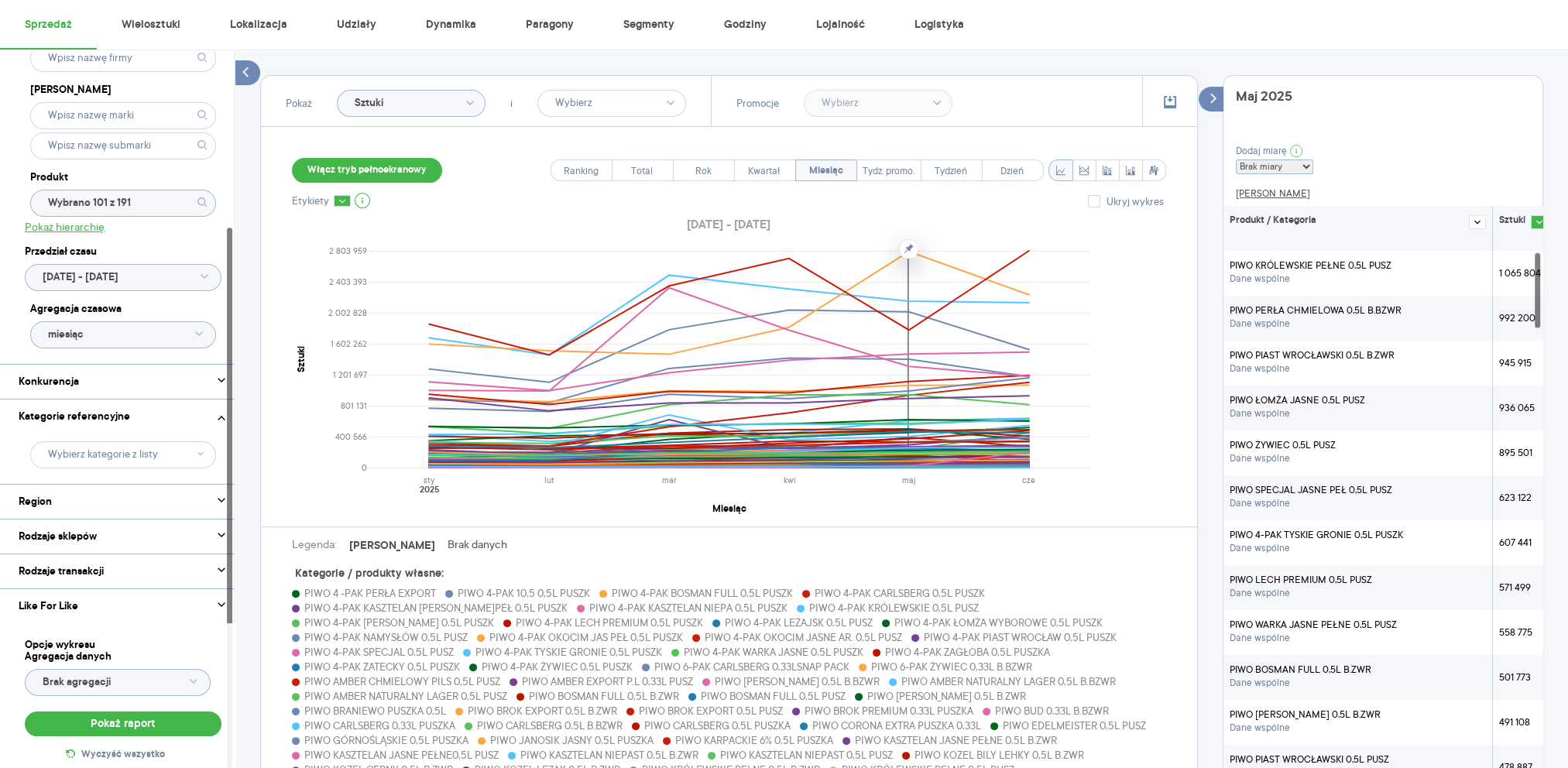 click 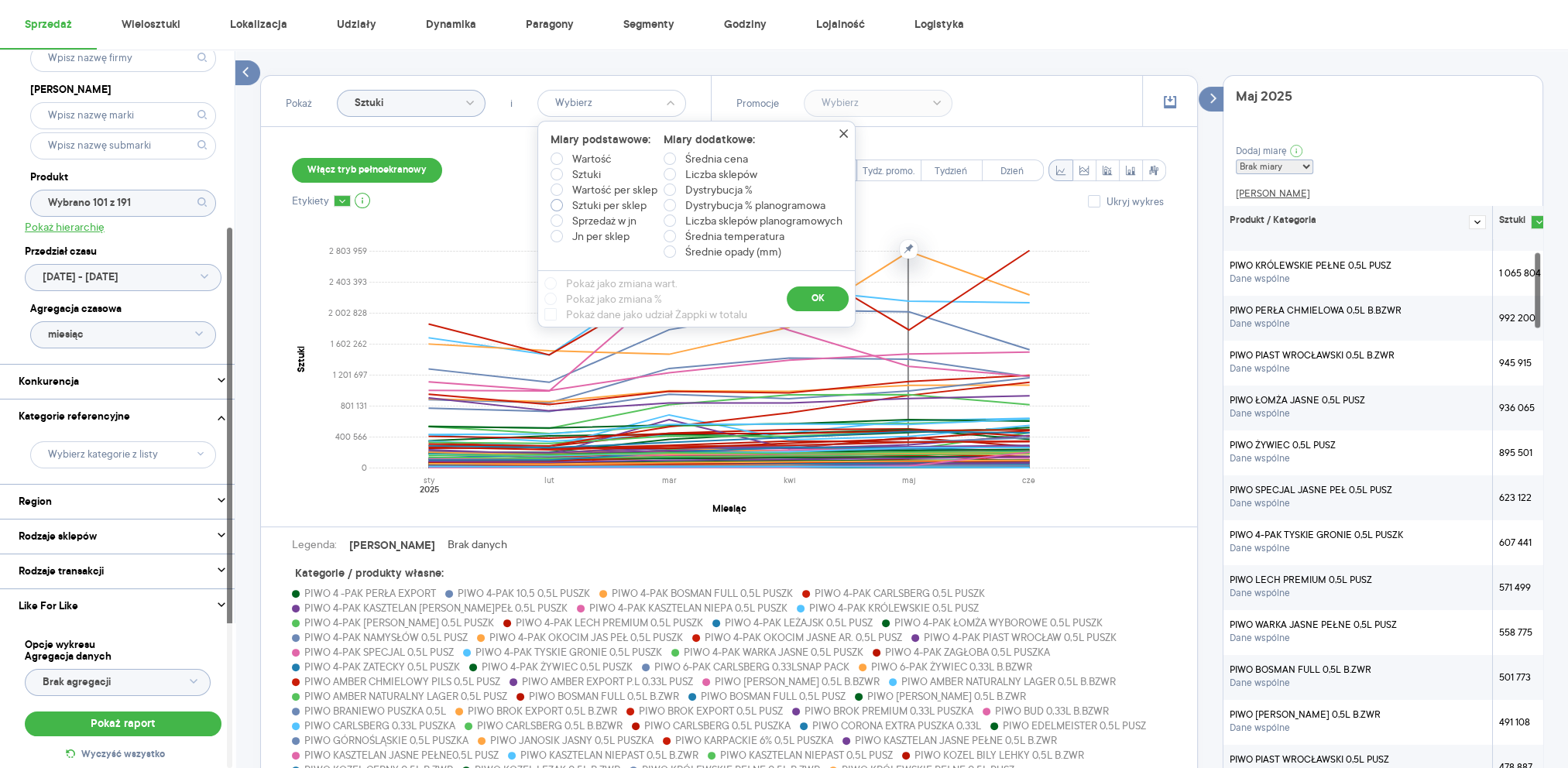 click on "Sztuki per sklep" at bounding box center [609, 205] 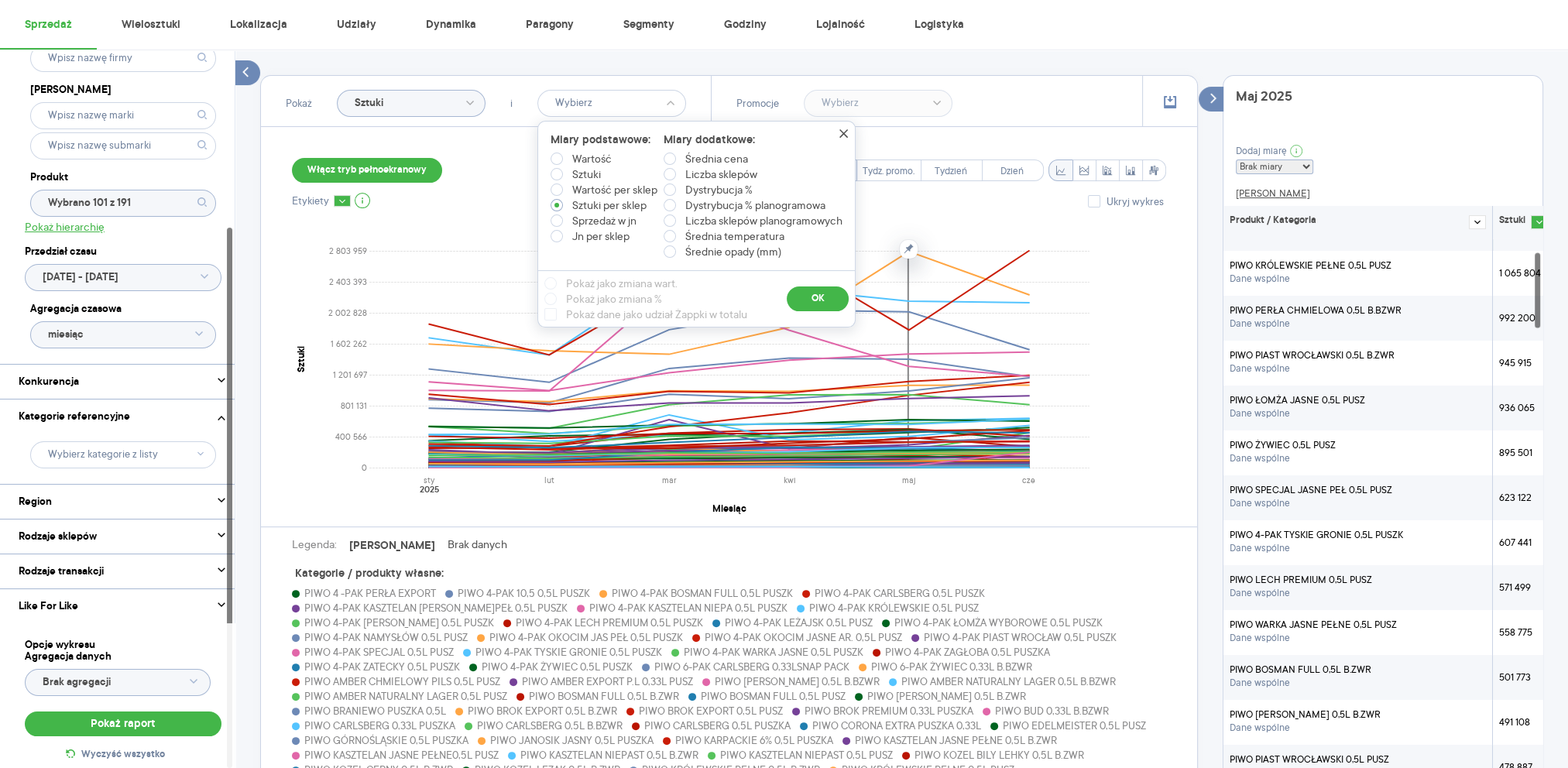radio on "true" 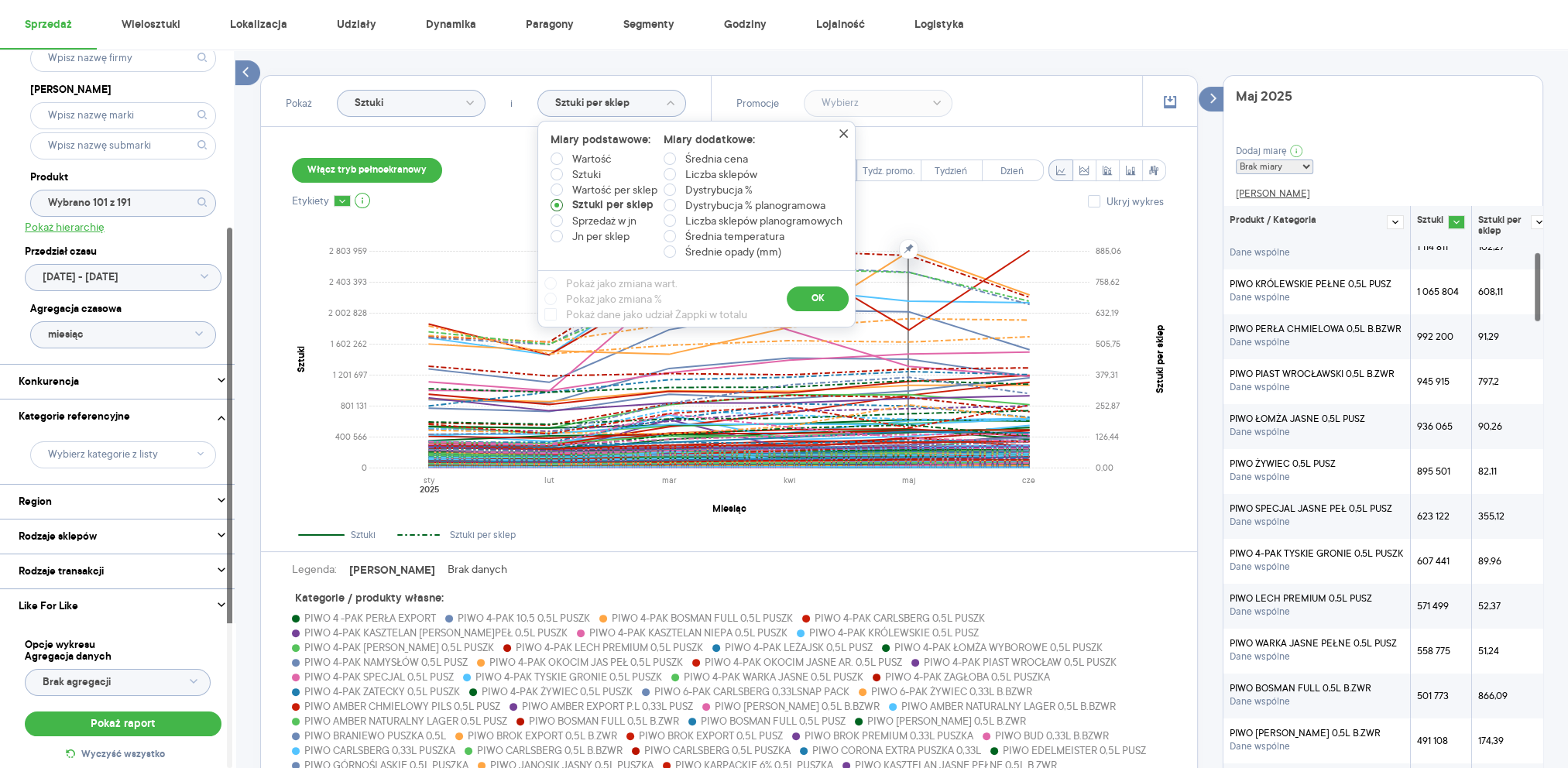 scroll, scrollTop: 387, scrollLeft: 0, axis: vertical 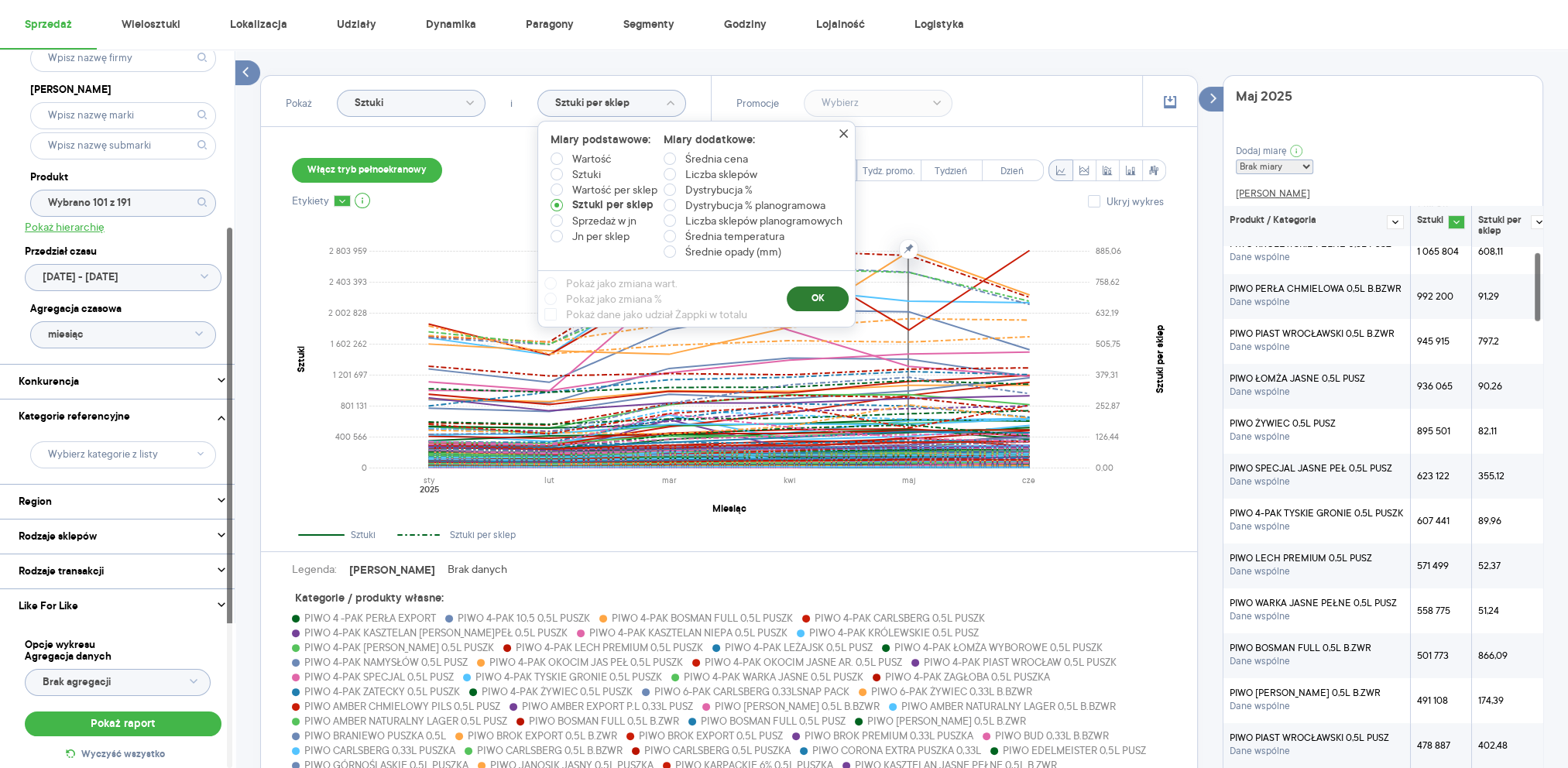 click on "OK" at bounding box center [818, 299] 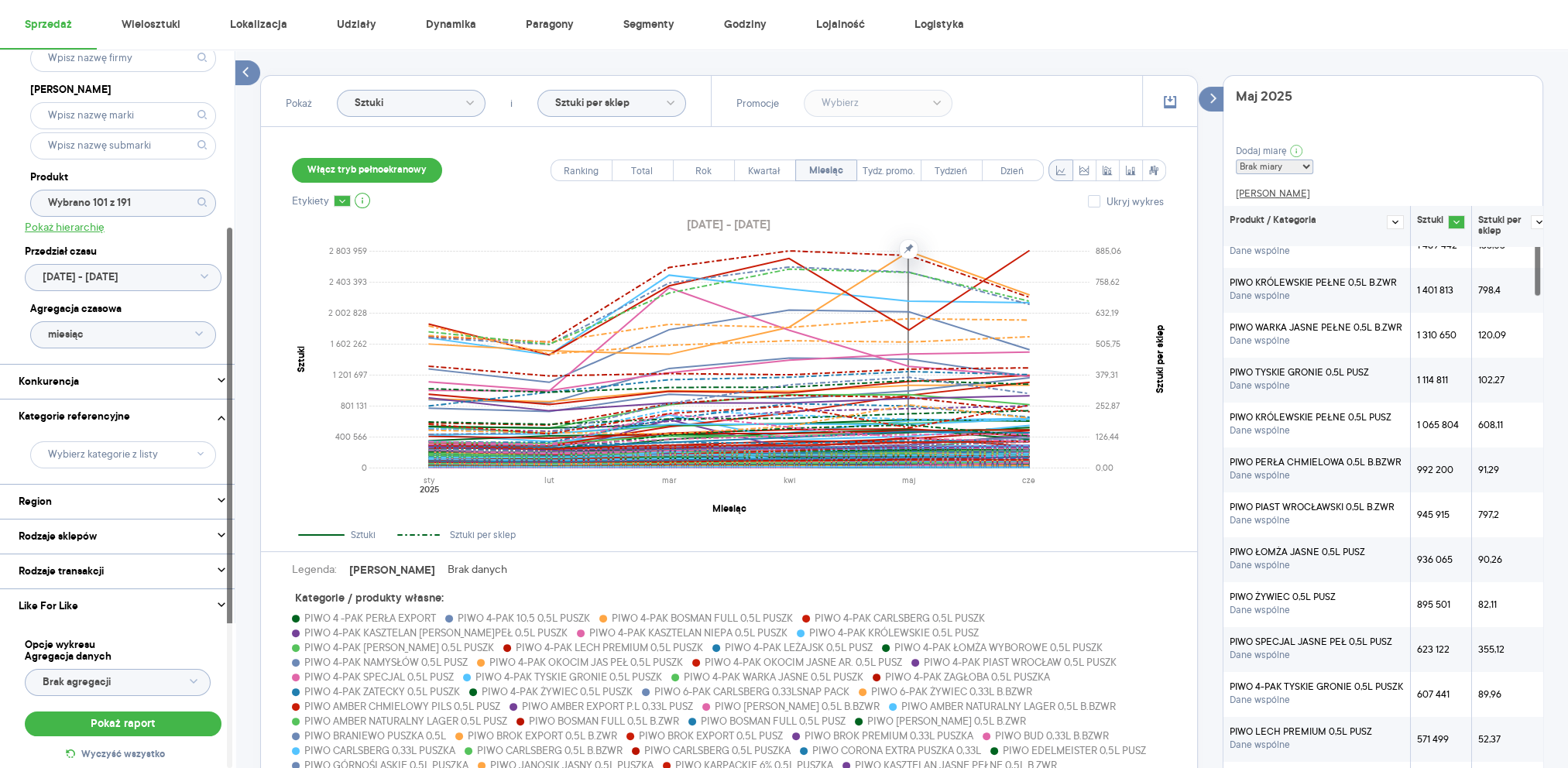 scroll, scrollTop: 85, scrollLeft: 0, axis: vertical 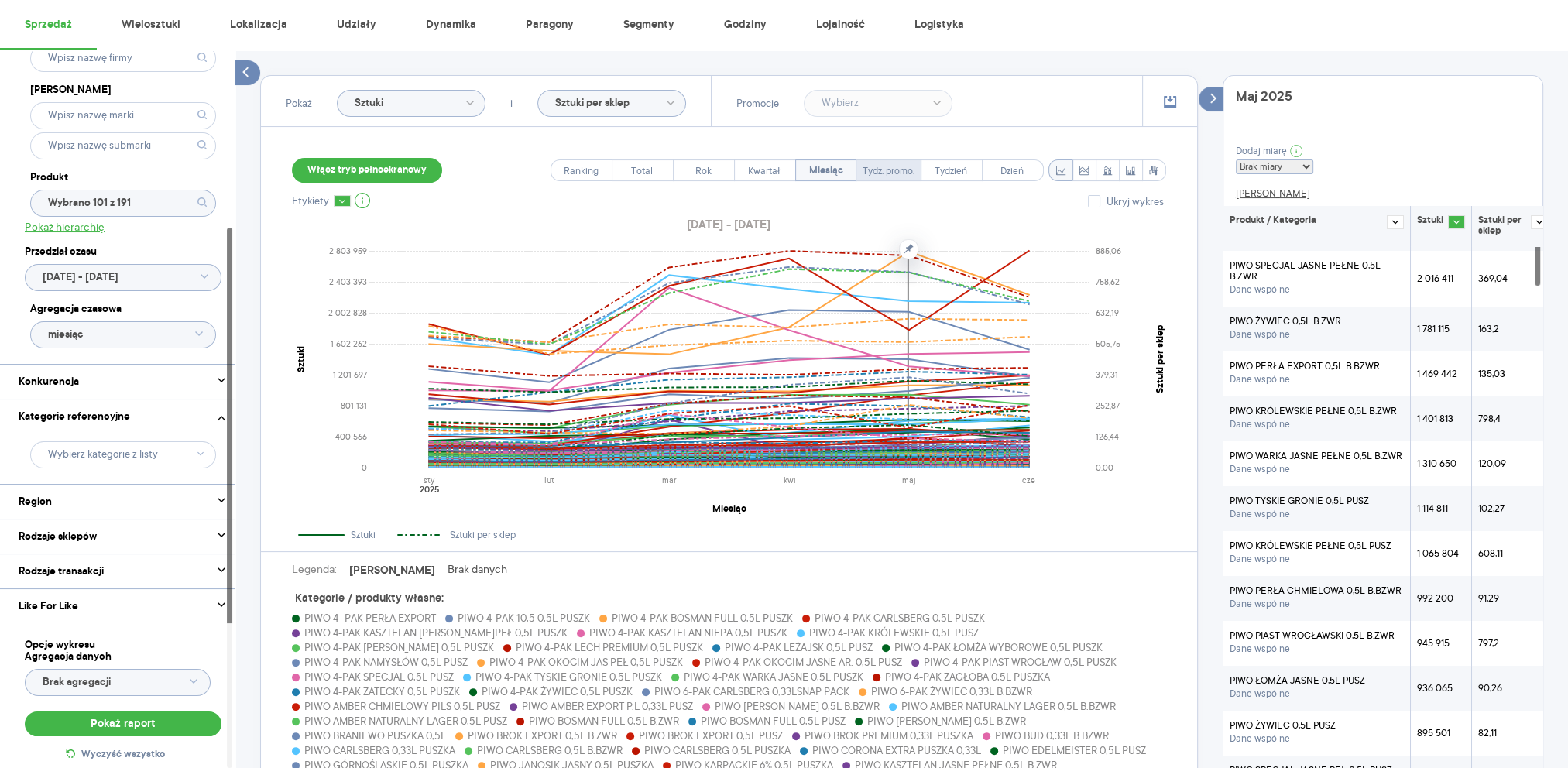 click on "Tydz. promo." at bounding box center (888, 171) 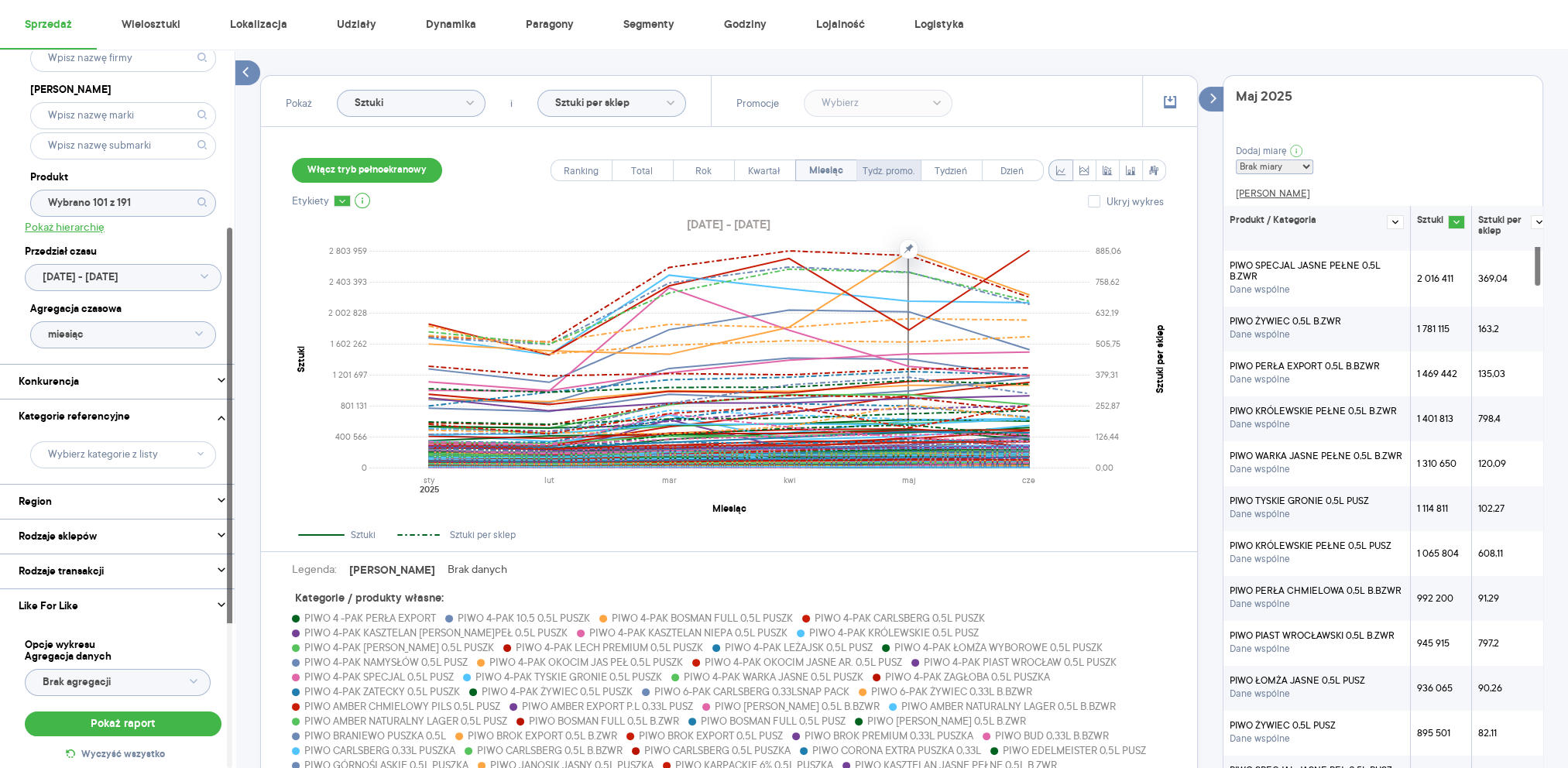 type on "tydzień promocyjny" 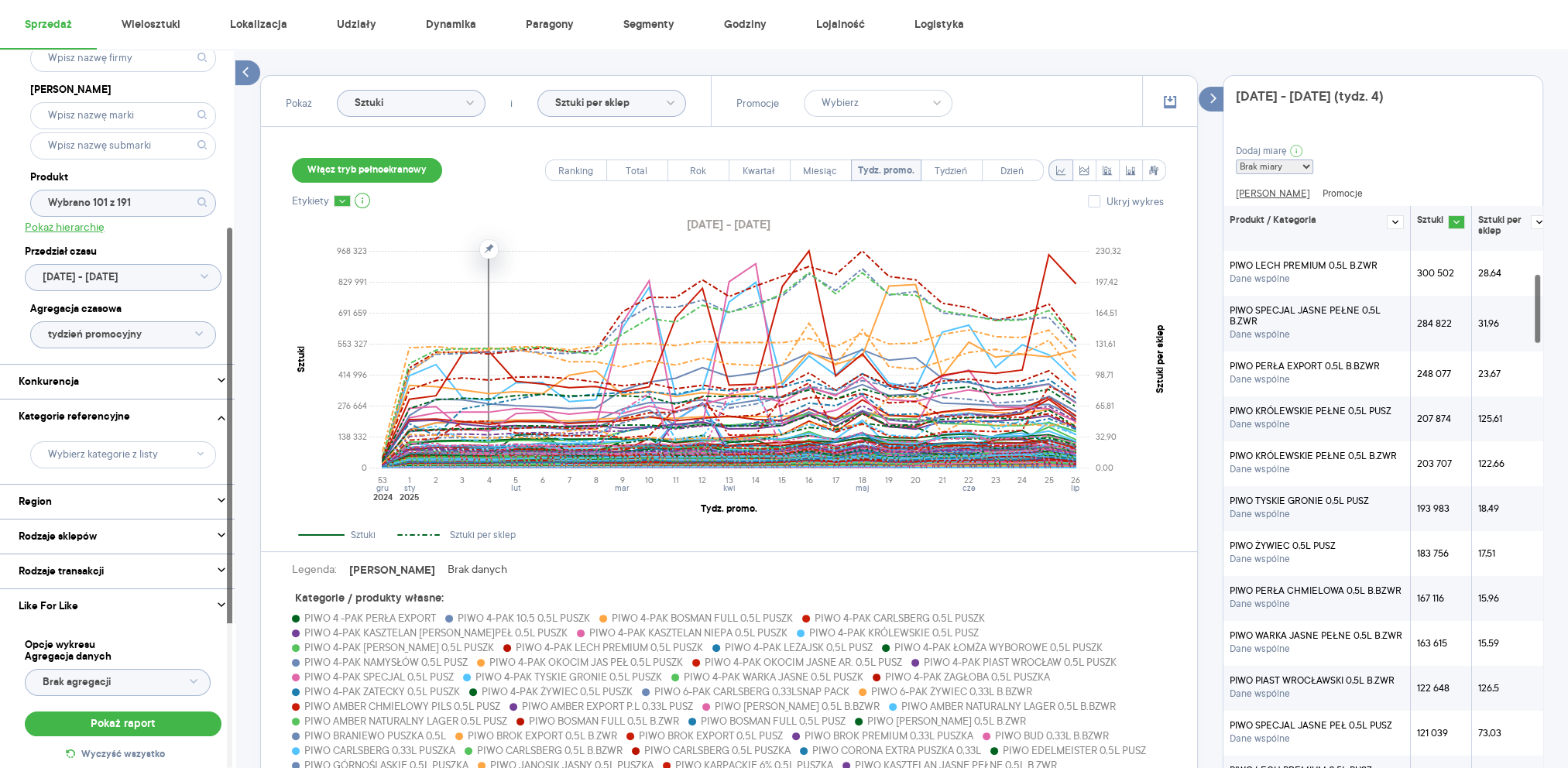 scroll, scrollTop: 413, scrollLeft: 0, axis: vertical 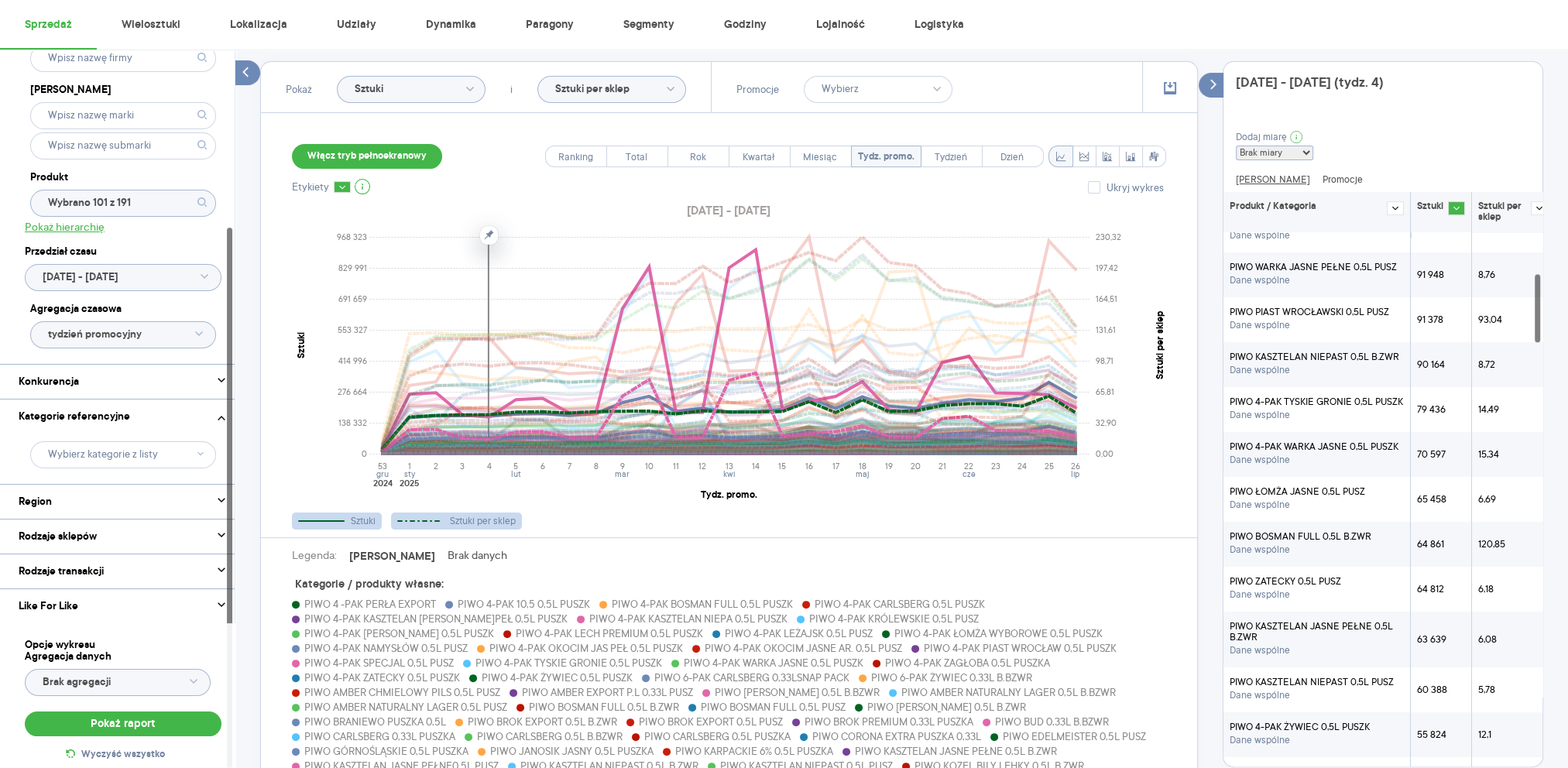 click 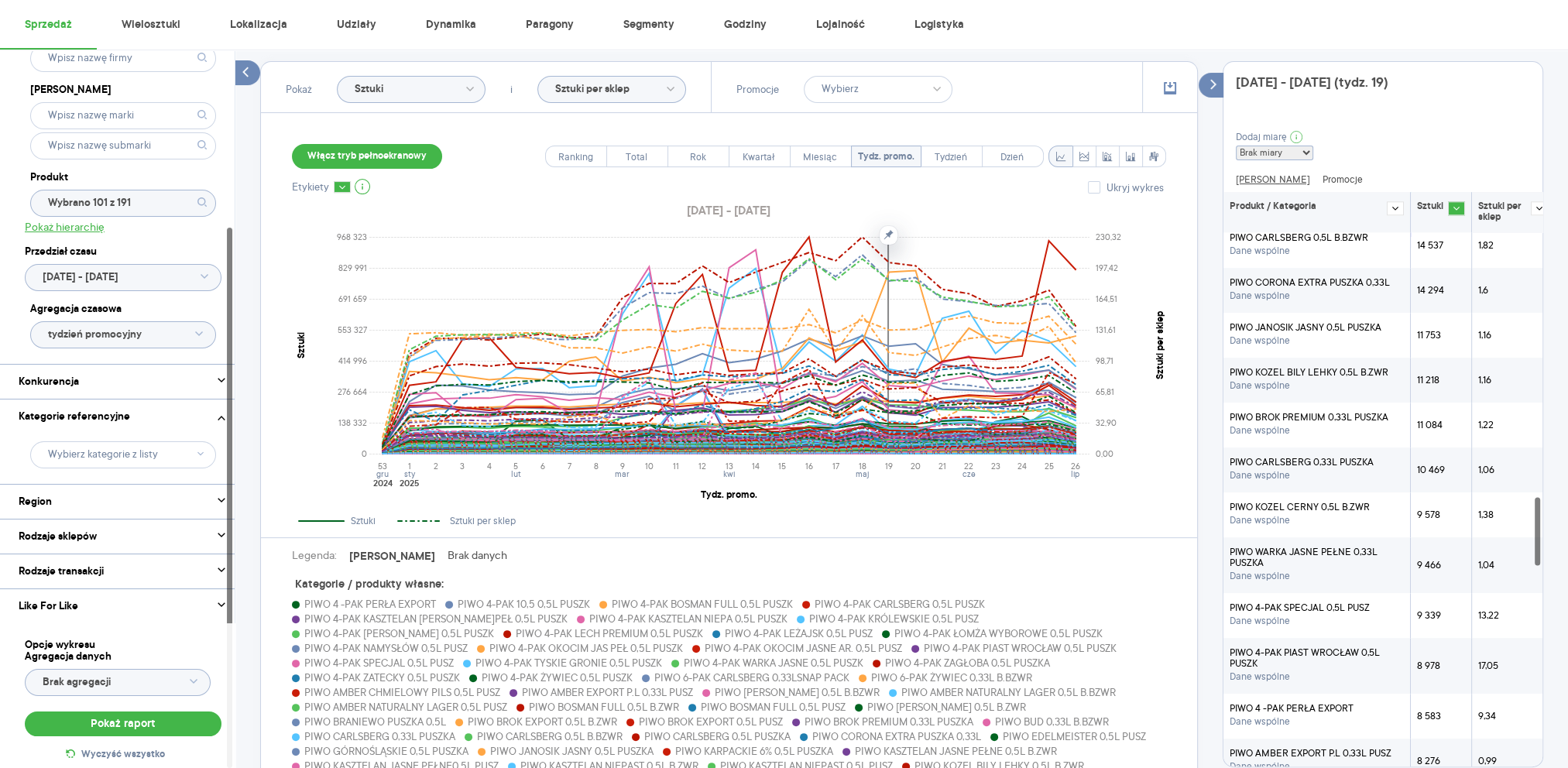 scroll, scrollTop: 2587, scrollLeft: 0, axis: vertical 